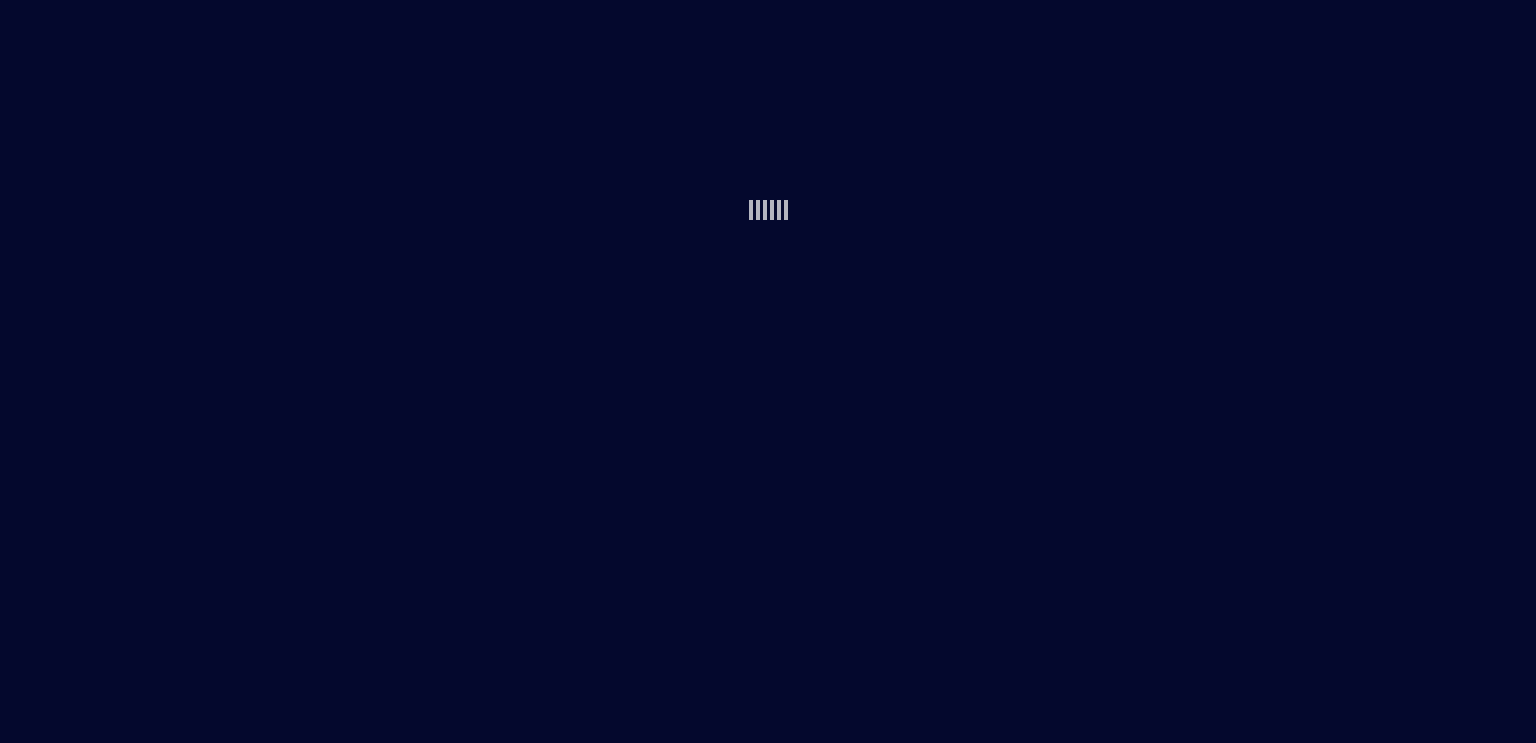 scroll, scrollTop: 0, scrollLeft: 0, axis: both 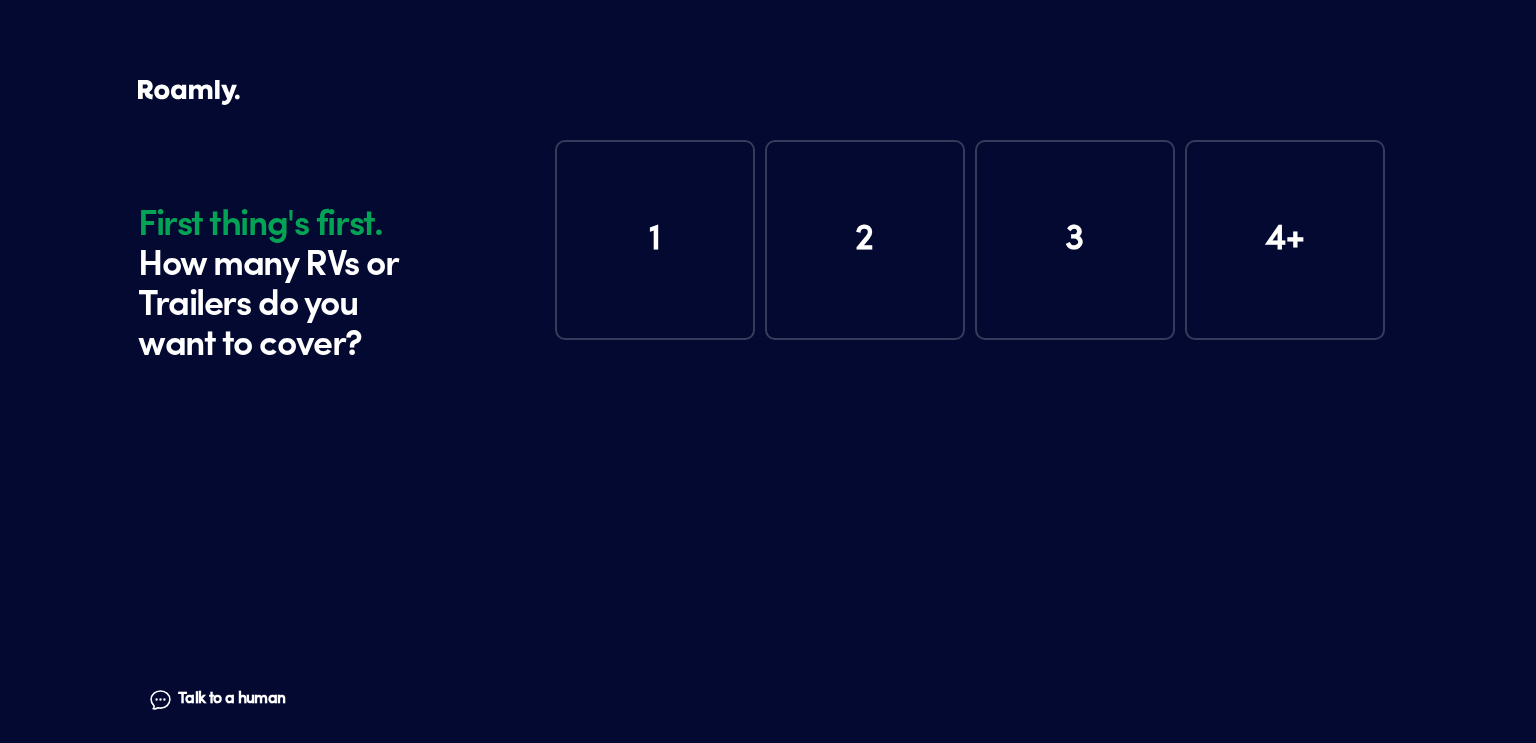 click on "1" at bounding box center (655, 240) 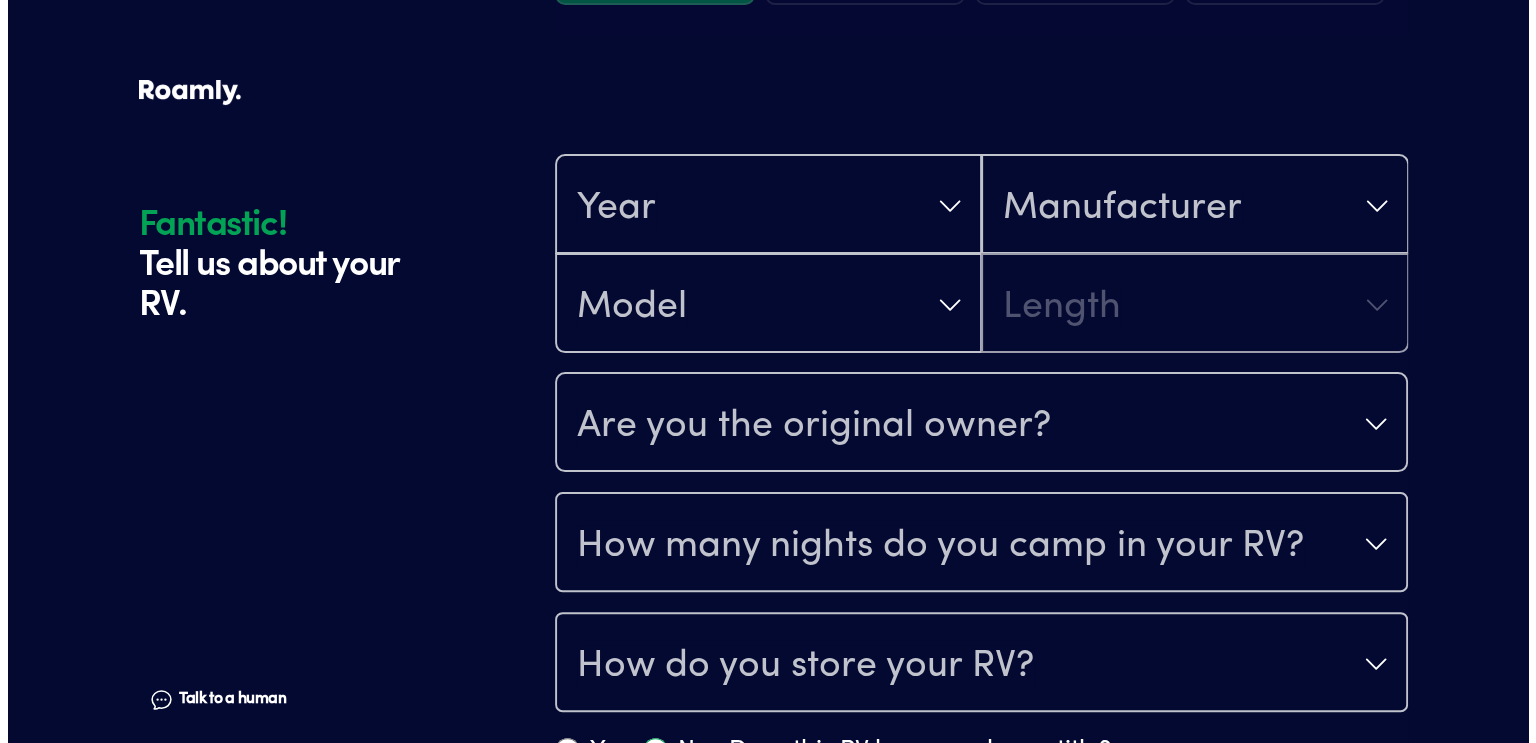 scroll, scrollTop: 390, scrollLeft: 0, axis: vertical 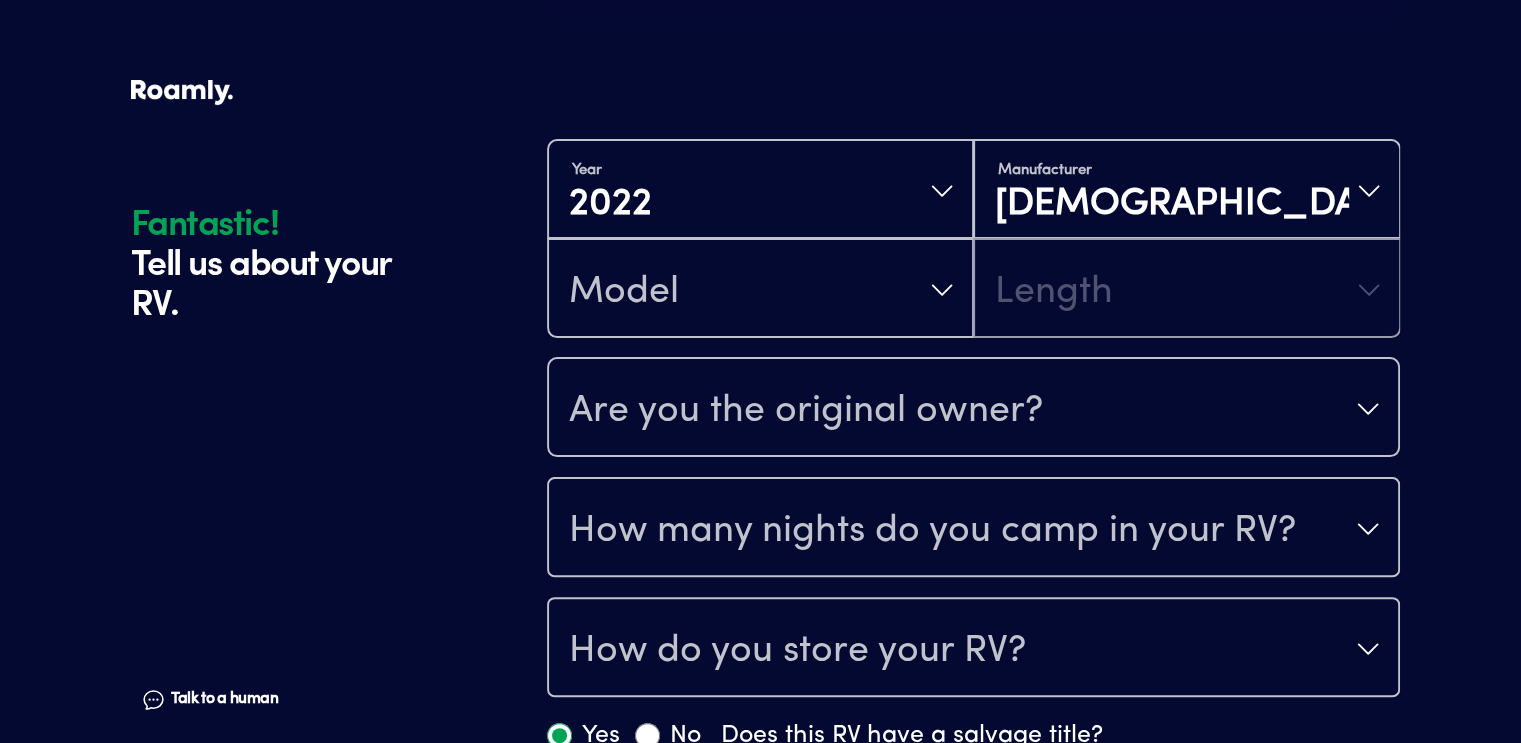 click on "Model Length" at bounding box center (973, 288) 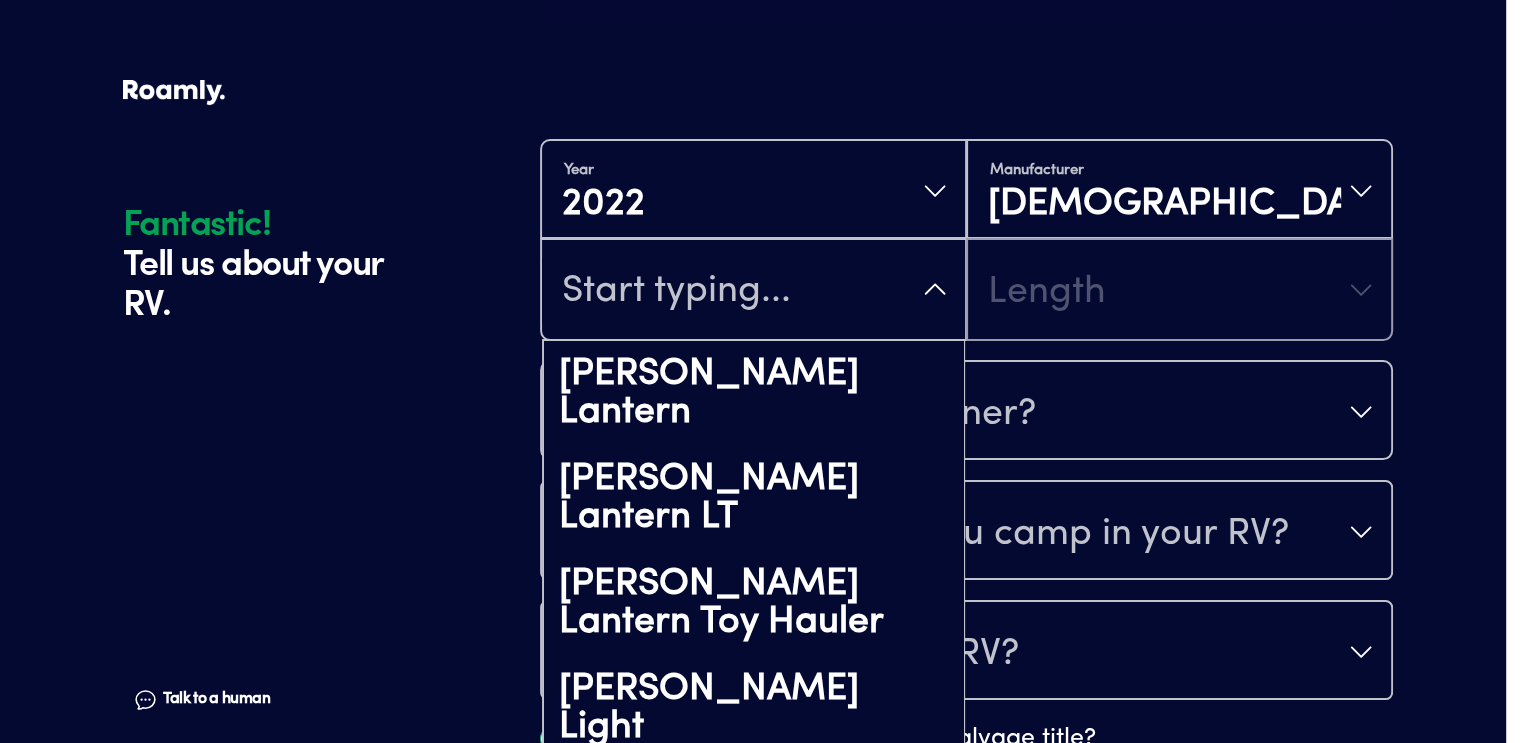 click on "Year [DATE] Manufacturer [DEMOGRAPHIC_DATA] [PERSON_NAME] Lantern [PERSON_NAME] Lantern [PERSON_NAME] Lantern Toy Hauler [PERSON_NAME] Light [PERSON_NAME] Rubicon Kodiak Cub Kodiak SE Kodiak Ultimate Kodiak Ultra Lite Yukon  Not found Length" at bounding box center [966, 240] 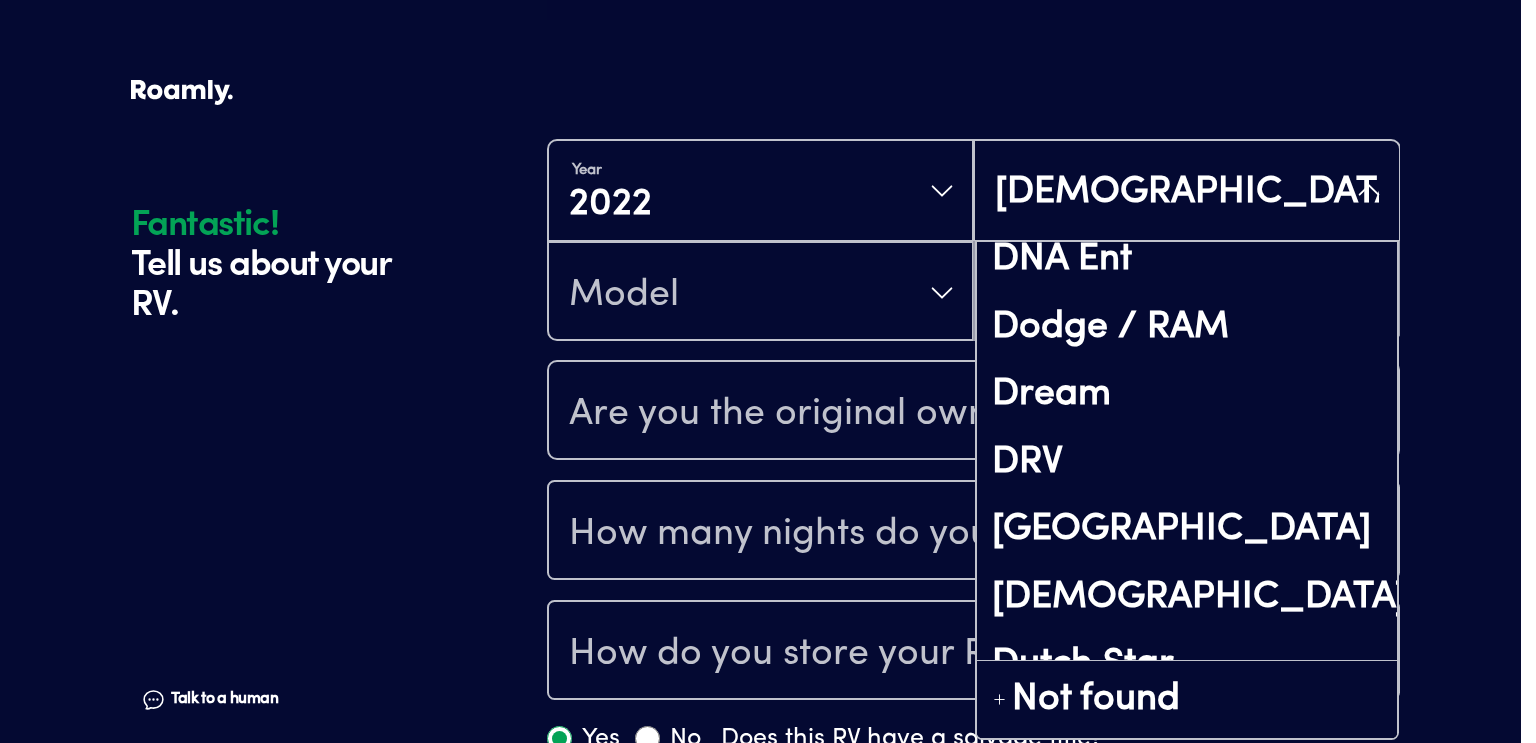 scroll, scrollTop: 3831, scrollLeft: 0, axis: vertical 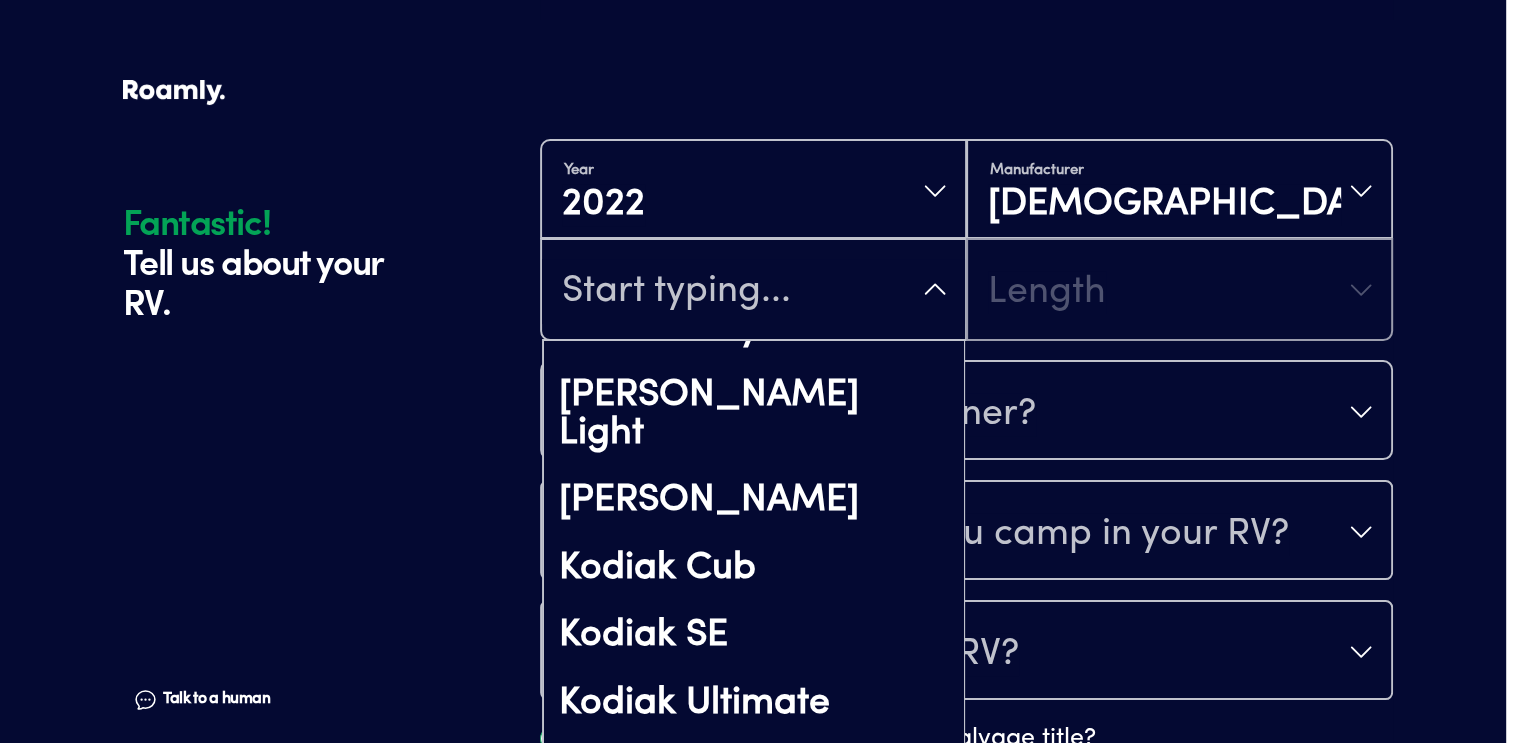 click on "Year [DATE] Manufacturer [DEMOGRAPHIC_DATA] [PERSON_NAME] Lantern [PERSON_NAME] Lantern [PERSON_NAME] Lantern Toy Hauler [PERSON_NAME] Light [PERSON_NAME] Rubicon Kodiak Cub Kodiak SE Kodiak Ultimate Kodiak Ultra Lite Yukon  Not found Length Are you the original owner? How many nights do you camp in your RV? How do you store your RV? Yes No Does this RV have a salvage title?" at bounding box center [966, 449] 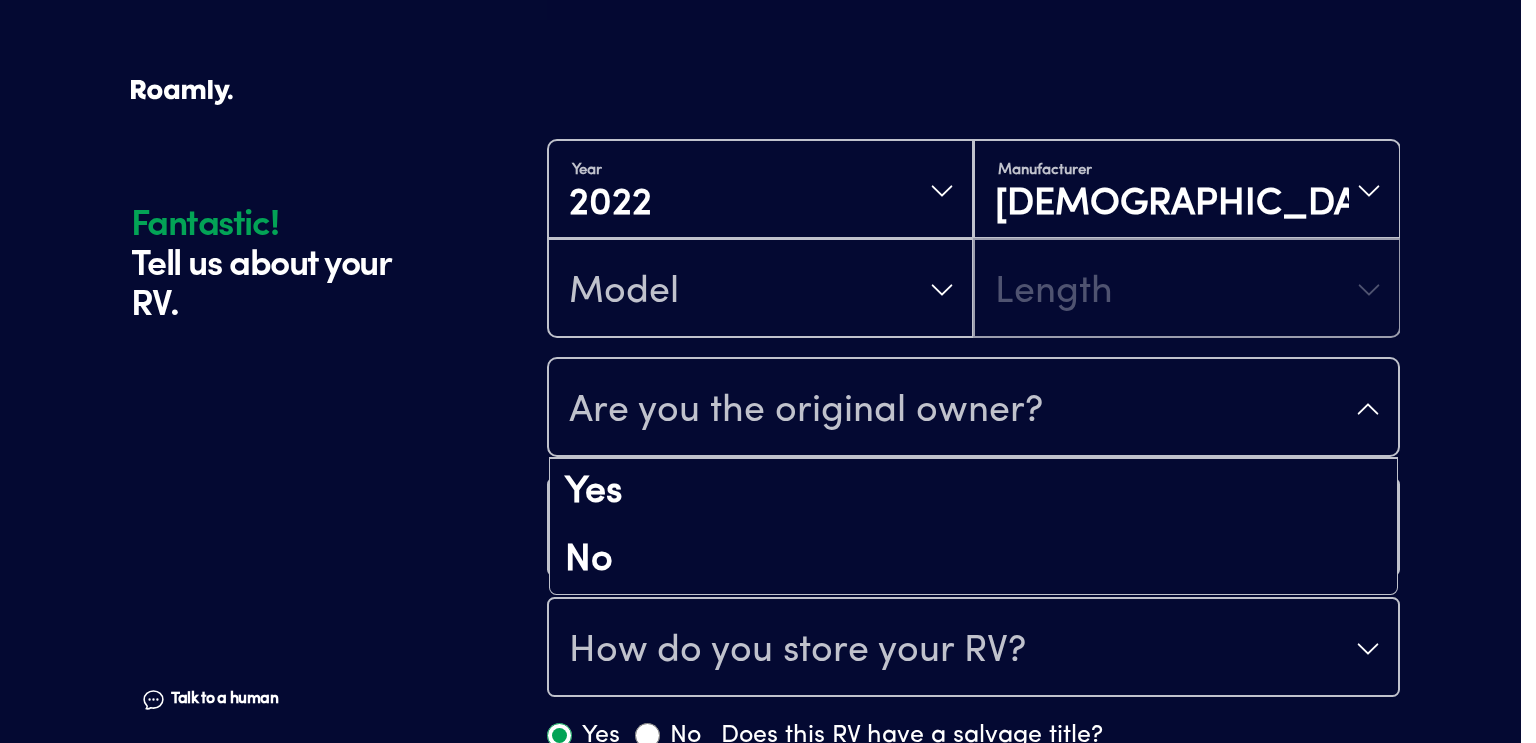 click on "Are you the original owner?" at bounding box center [973, 409] 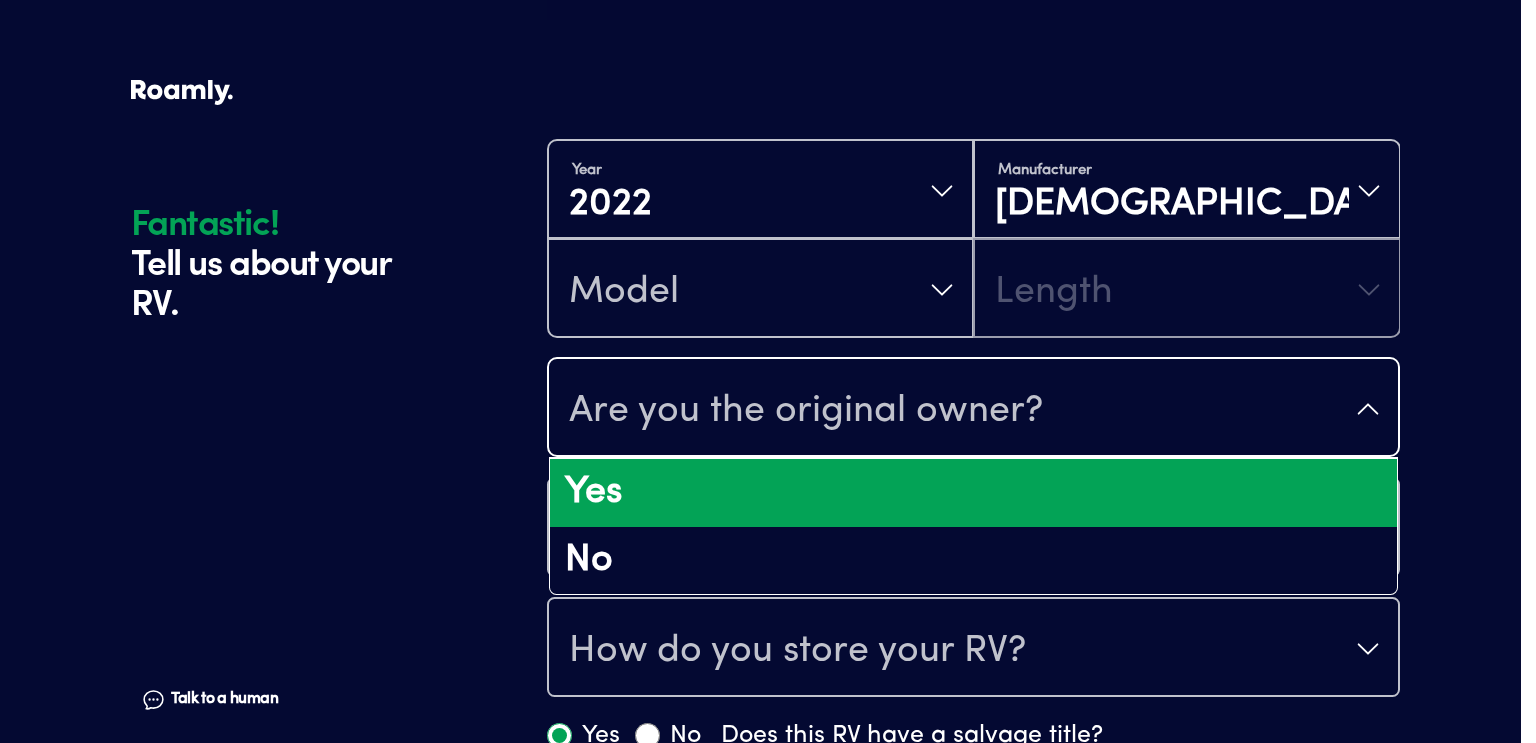 click on "Yes" at bounding box center [973, 493] 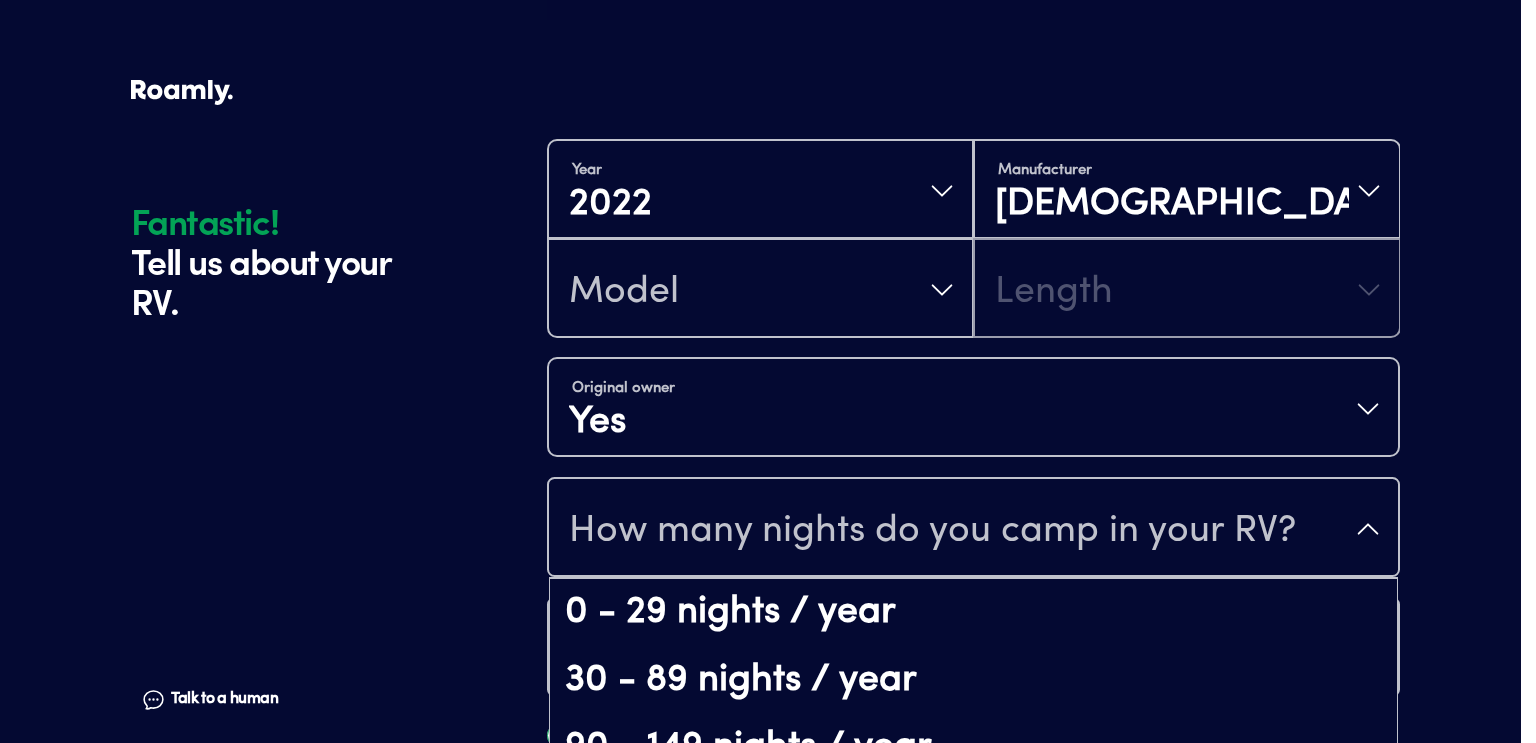 click on "How many nights do you camp in your RV?" at bounding box center [932, 531] 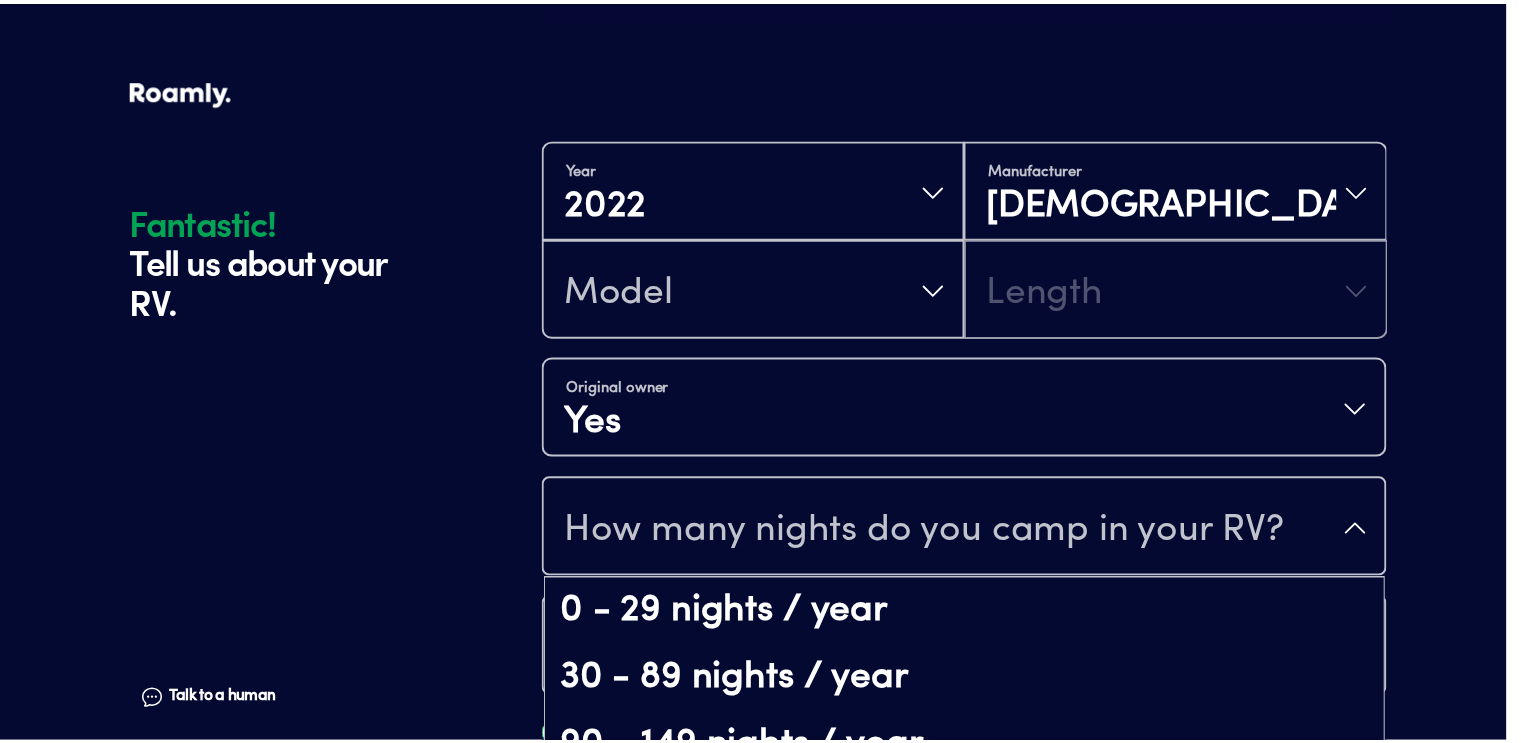 scroll, scrollTop: 40, scrollLeft: 0, axis: vertical 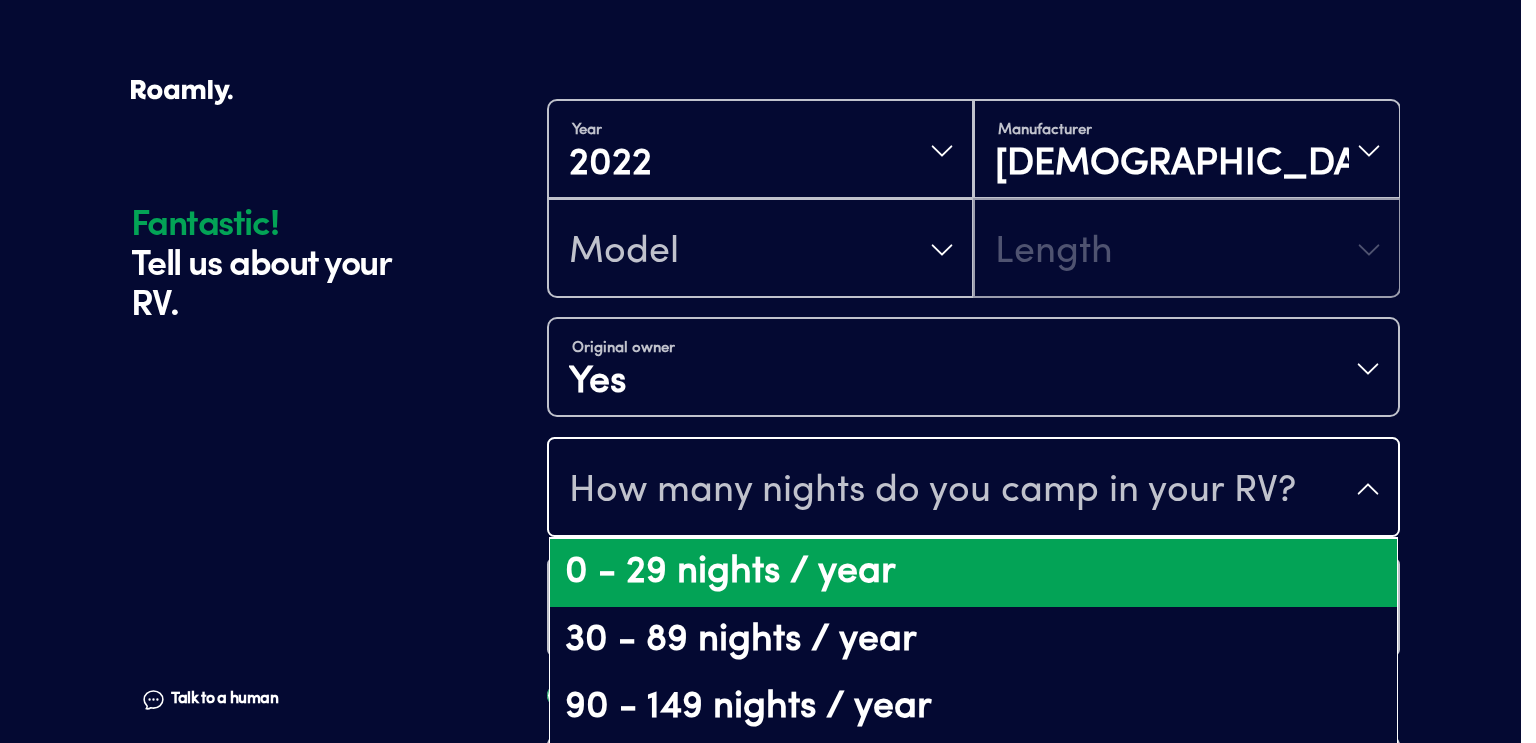 click on "0 - 29 nights / year" at bounding box center (973, 573) 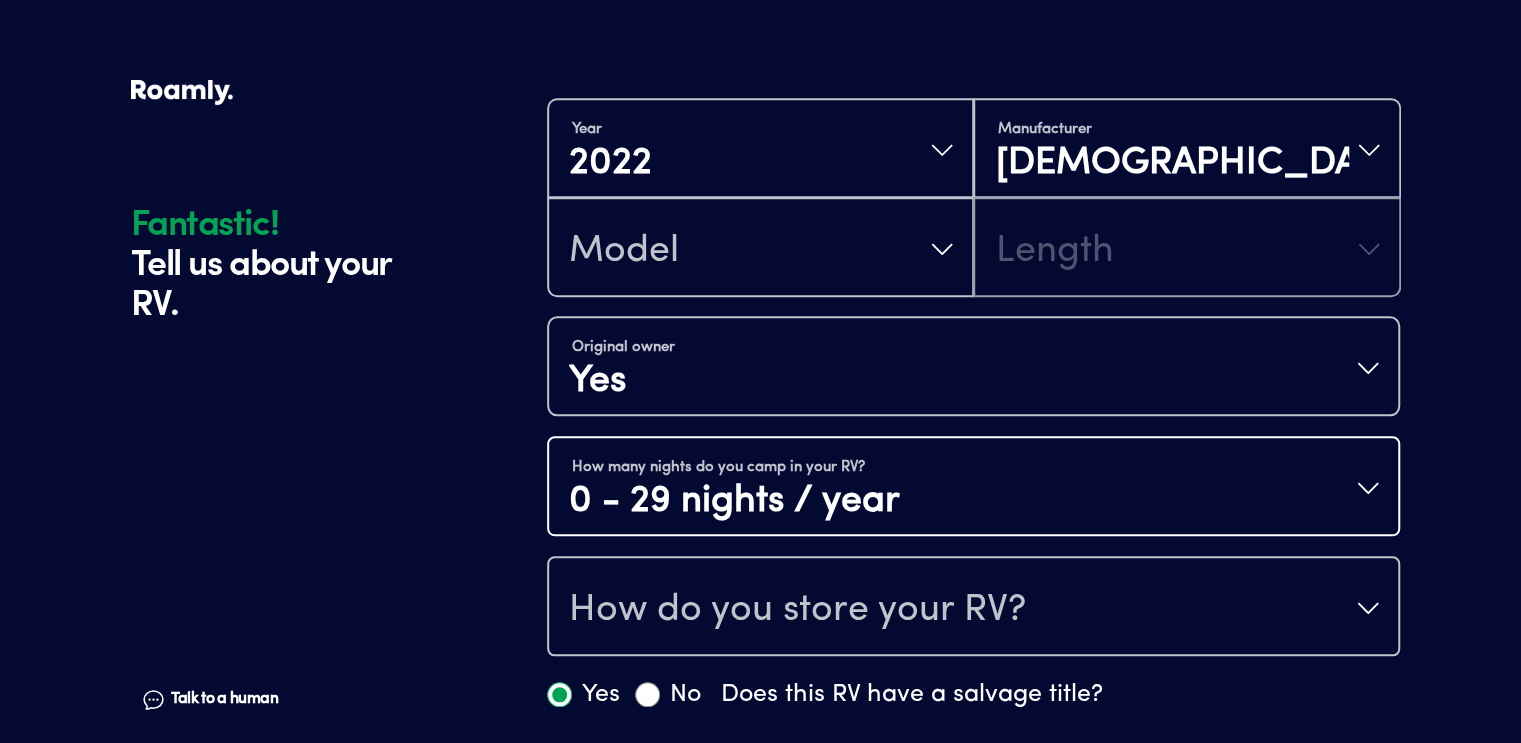 scroll, scrollTop: 0, scrollLeft: 0, axis: both 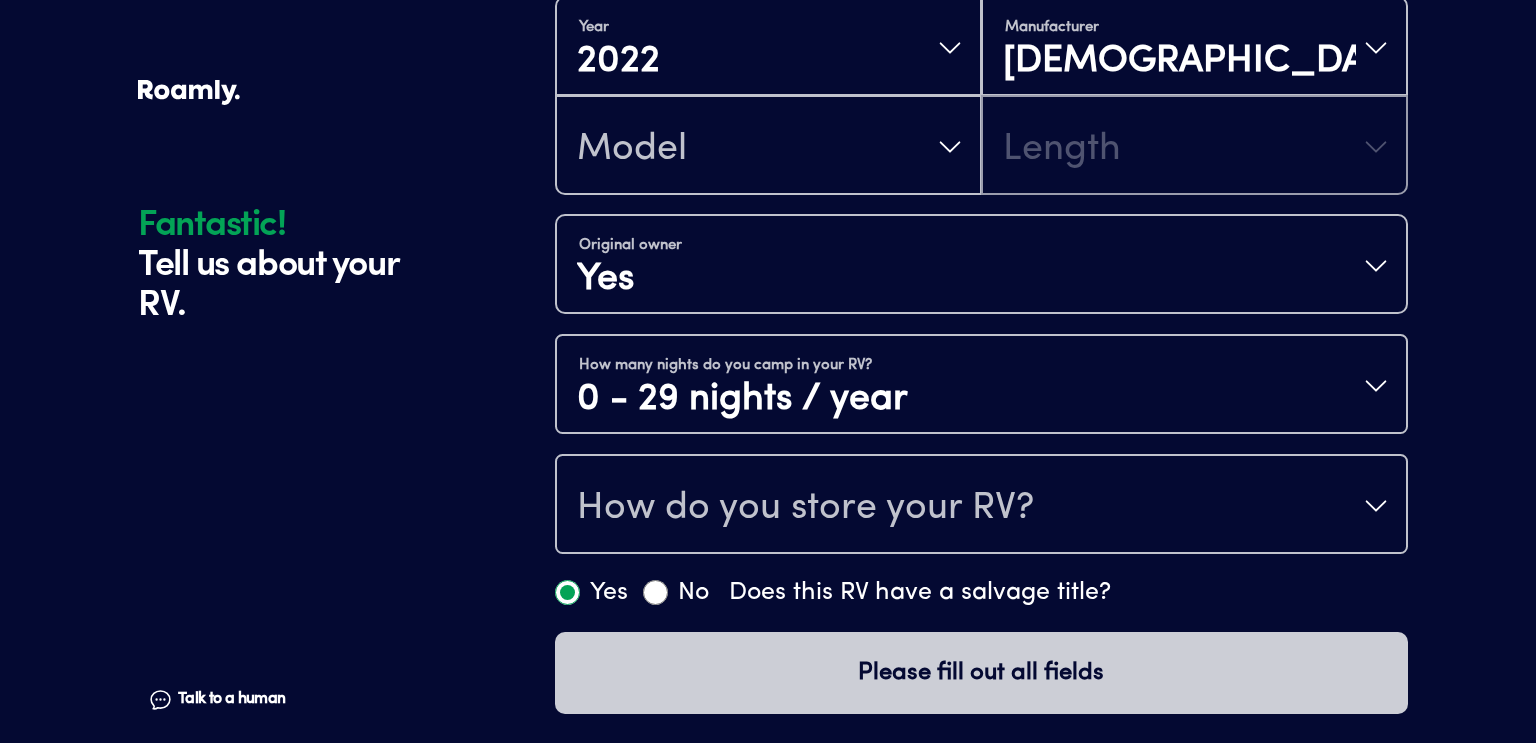 click on "How do you store your RV?" at bounding box center [805, 508] 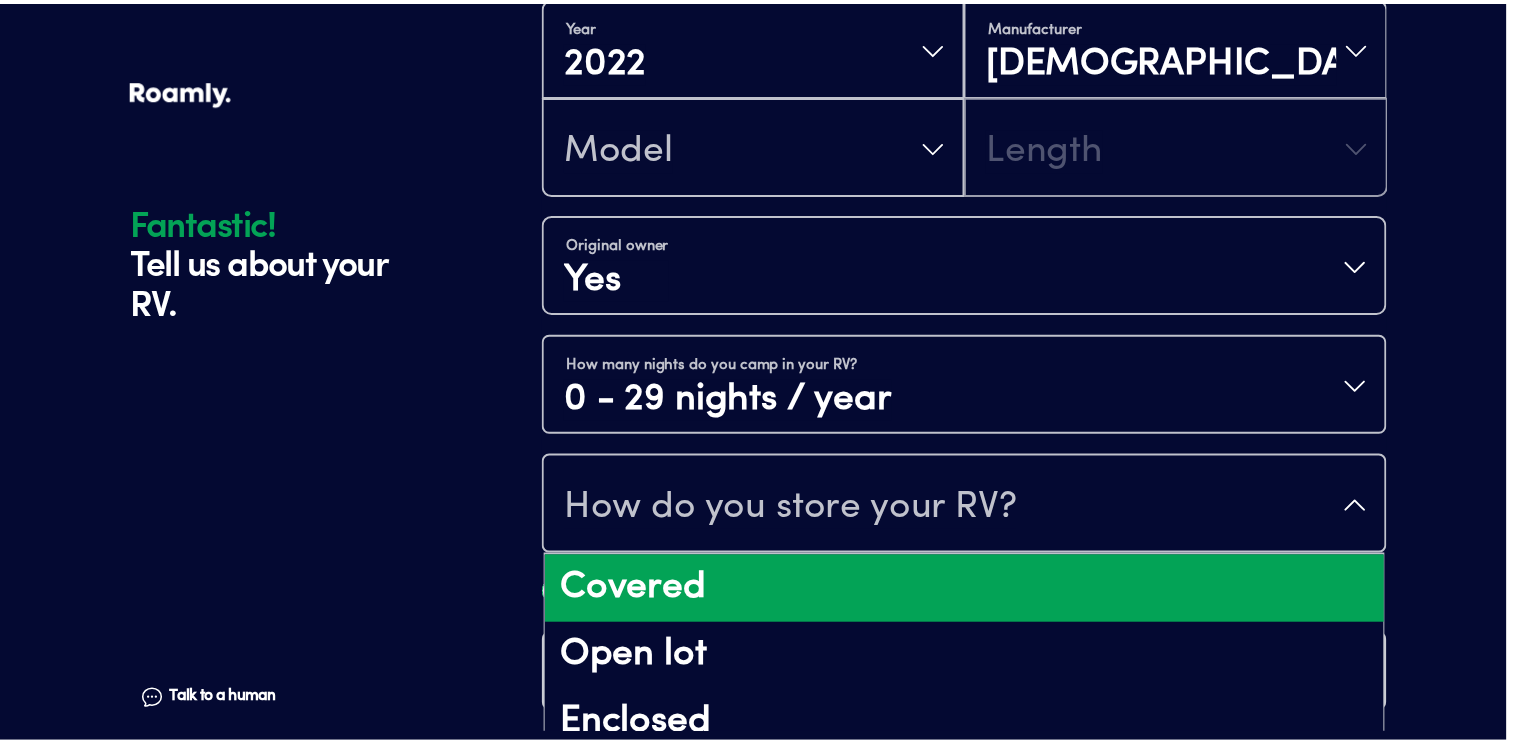 scroll, scrollTop: 26, scrollLeft: 0, axis: vertical 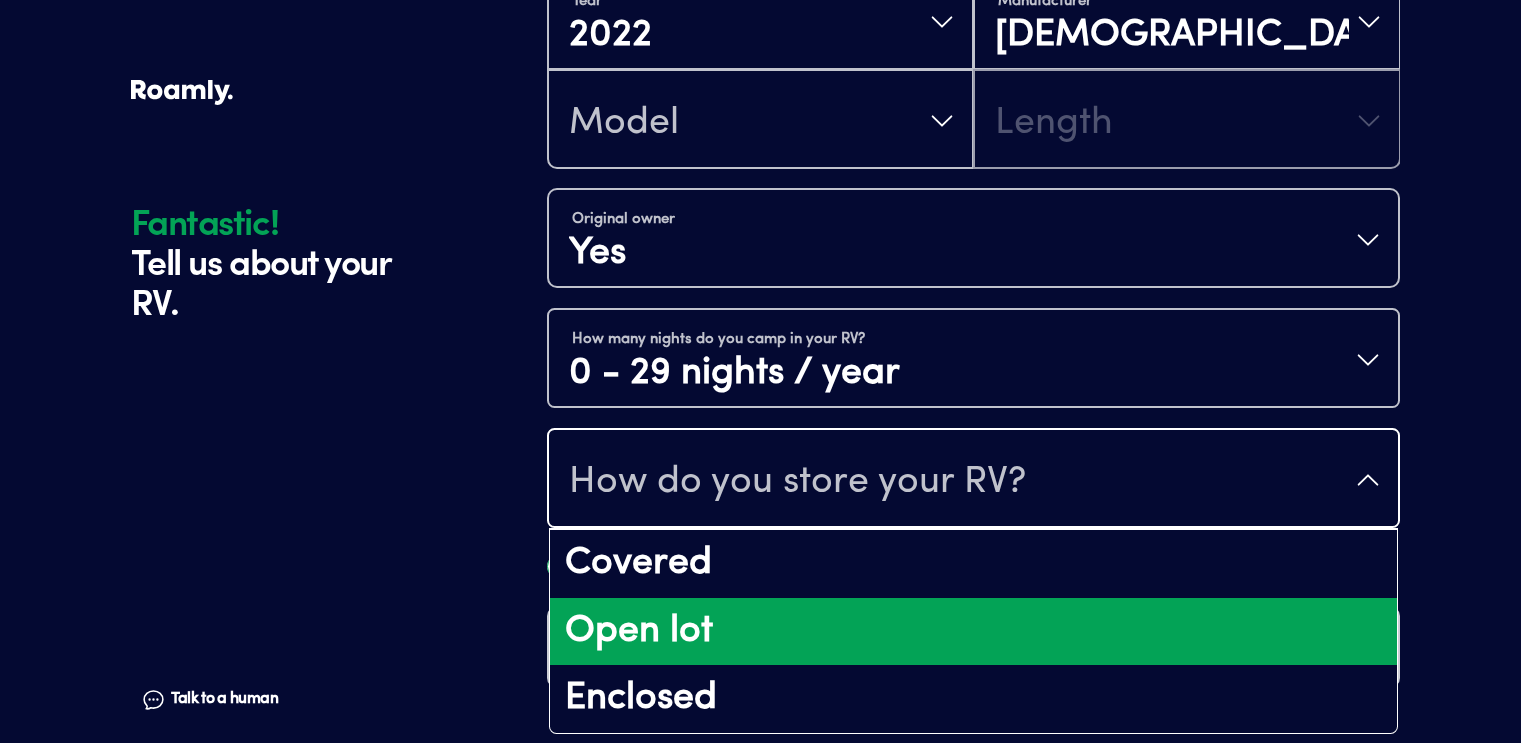 click on "Open lot" at bounding box center [973, 632] 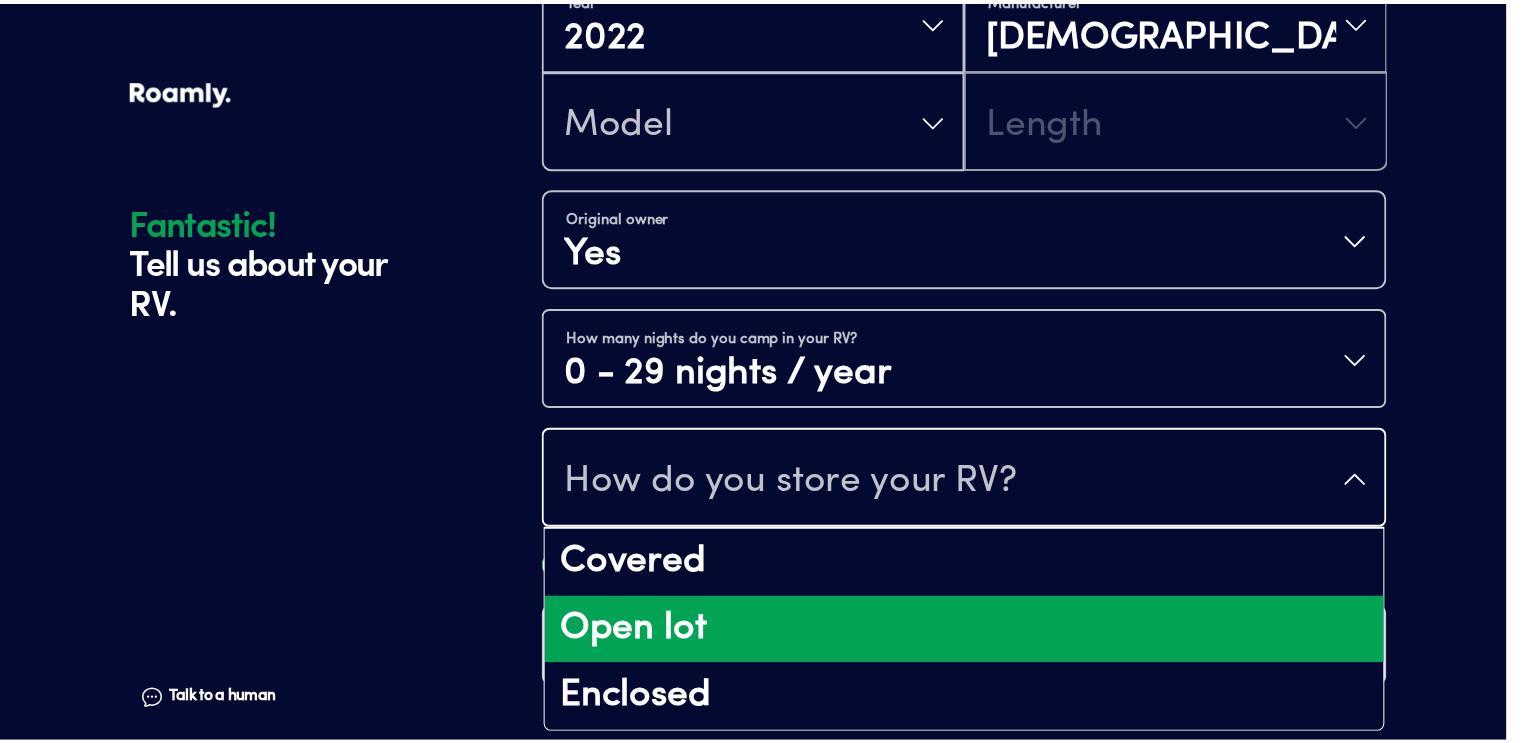 scroll, scrollTop: 0, scrollLeft: 0, axis: both 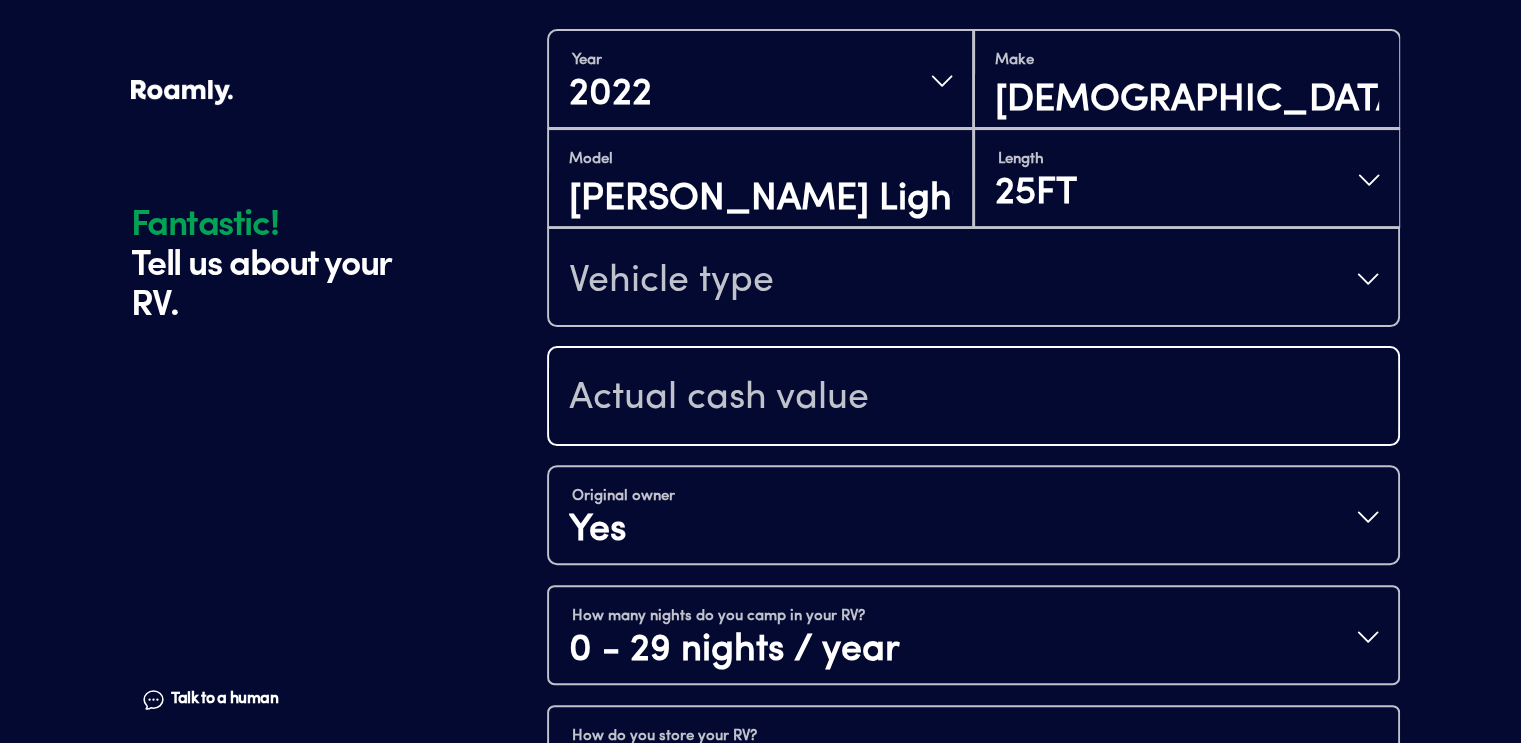 click at bounding box center [973, 398] 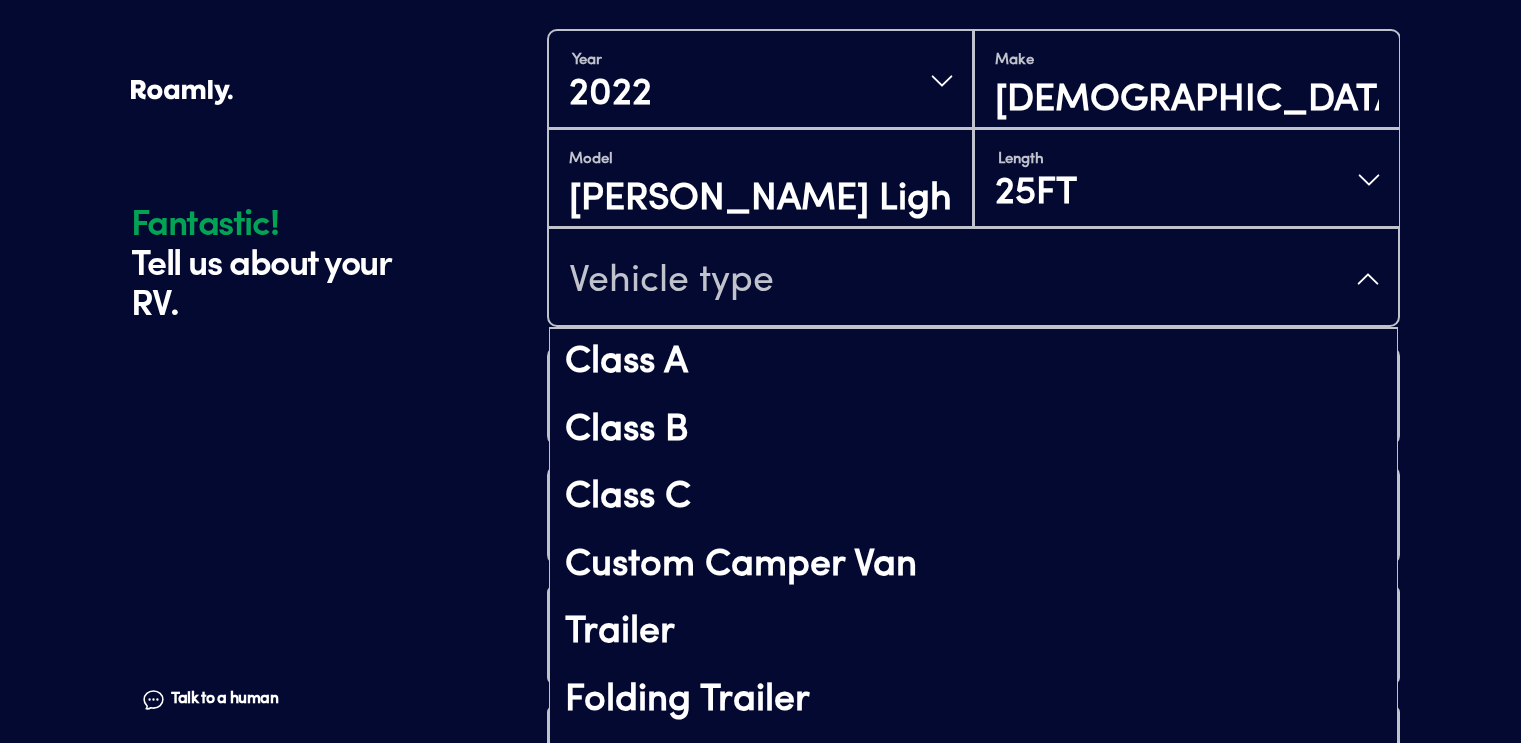 click on "Vehicle type" at bounding box center (973, 279) 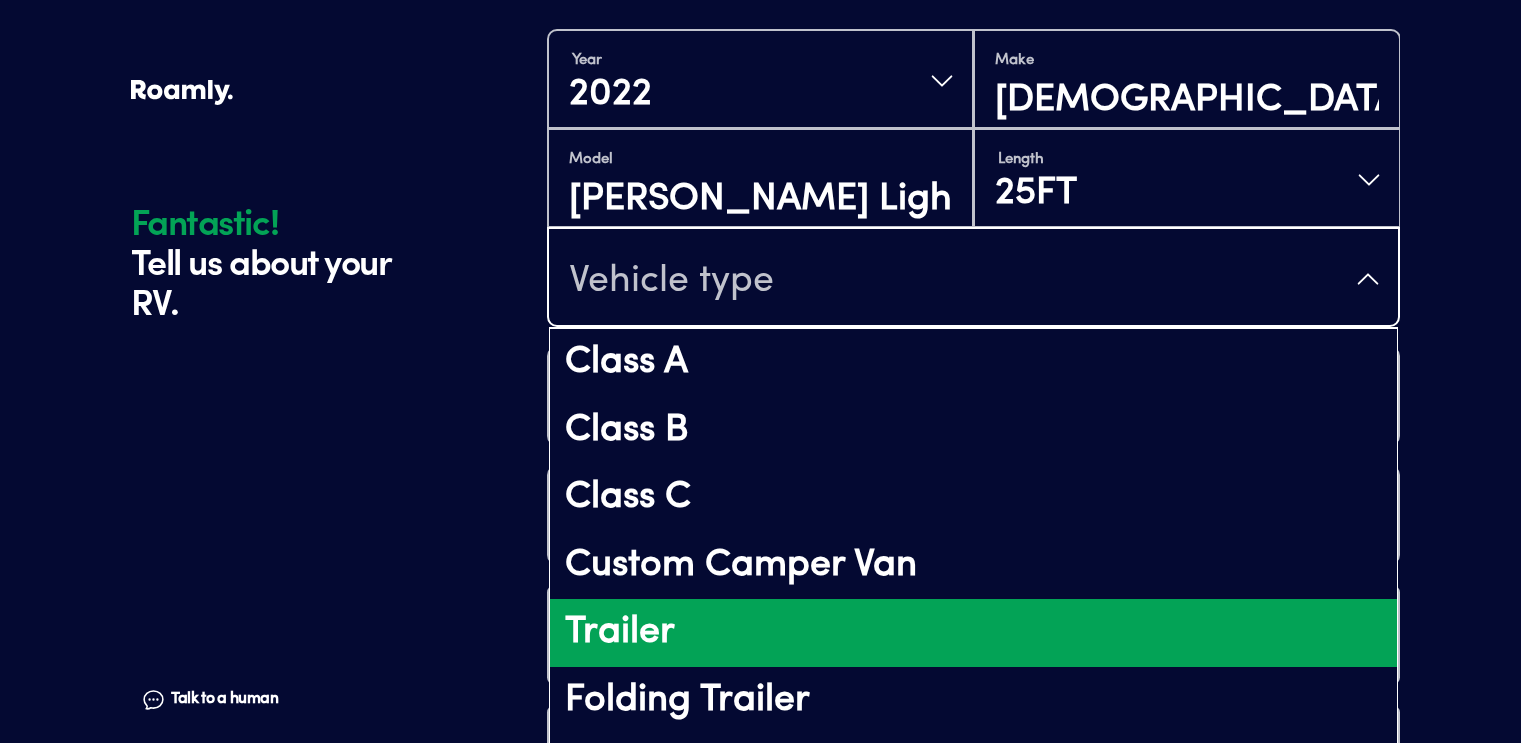 click on "Trailer" at bounding box center (973, 633) 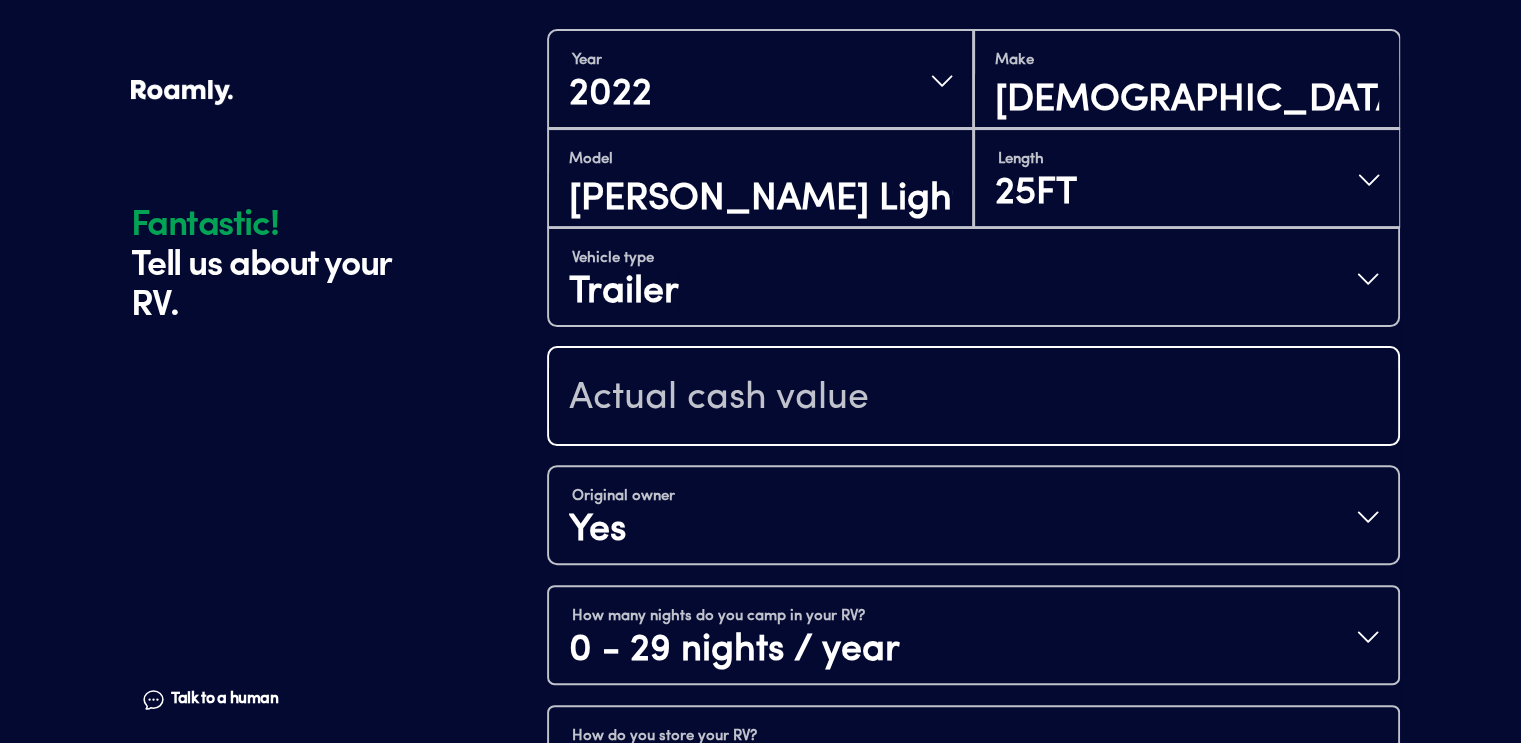 click at bounding box center [973, 398] 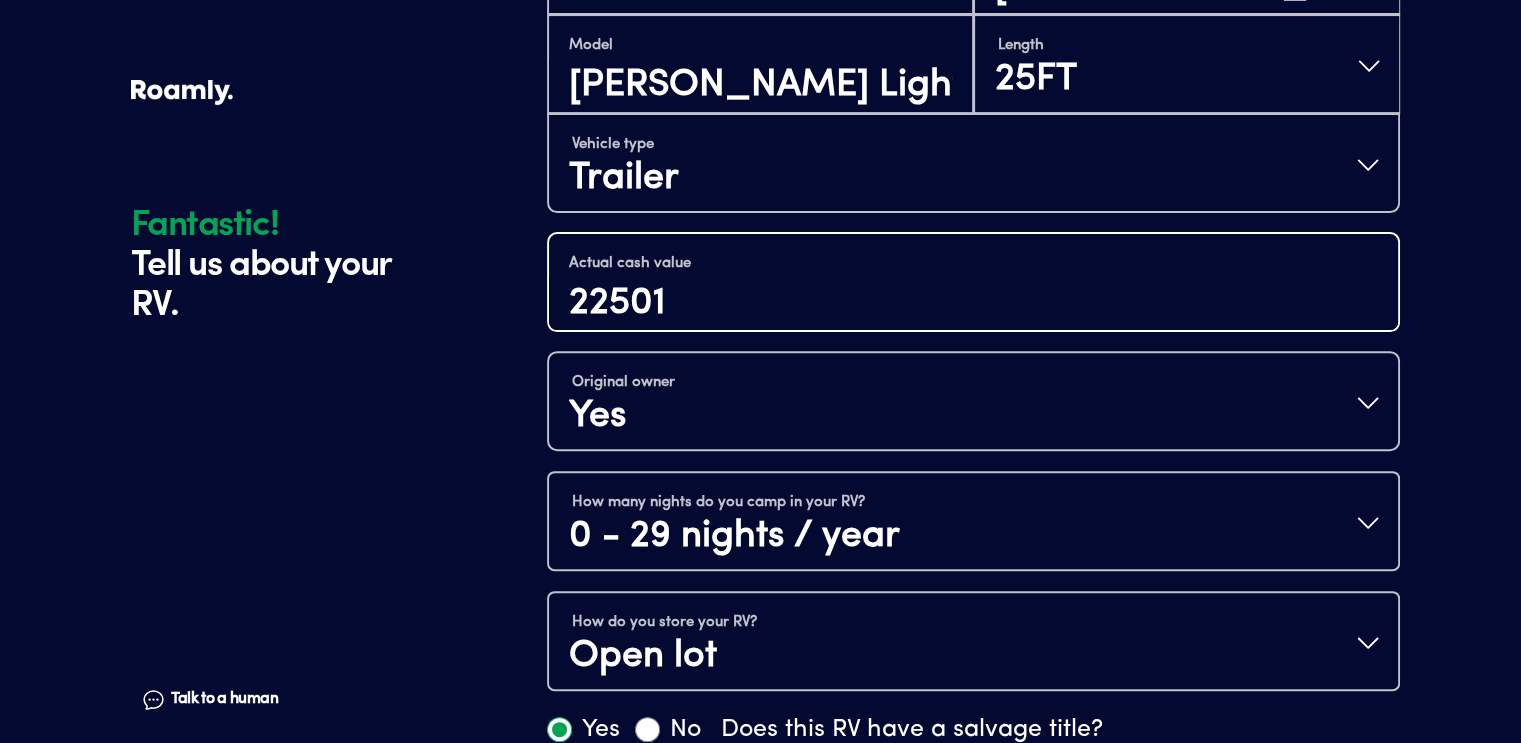 scroll, scrollTop: 751, scrollLeft: 0, axis: vertical 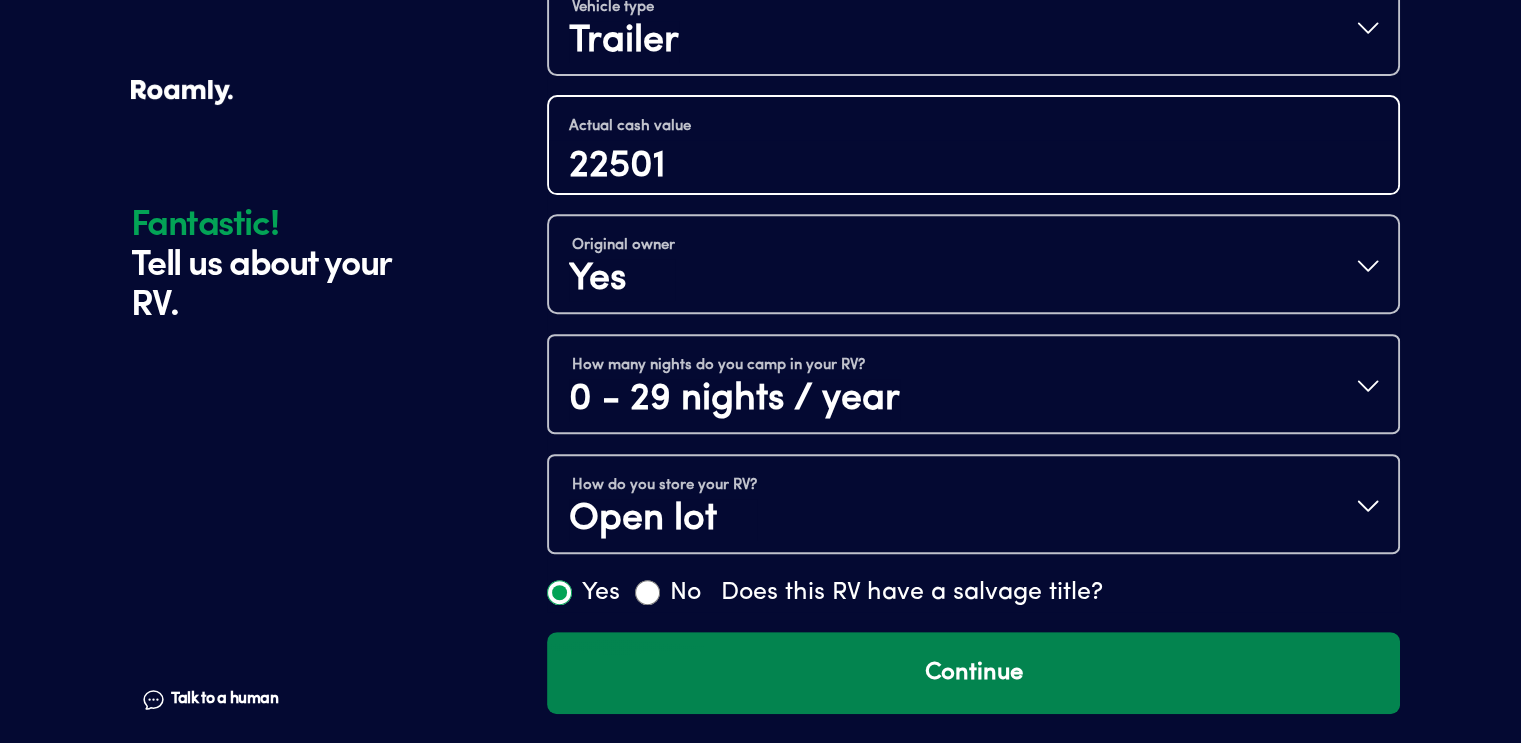 type on "22501" 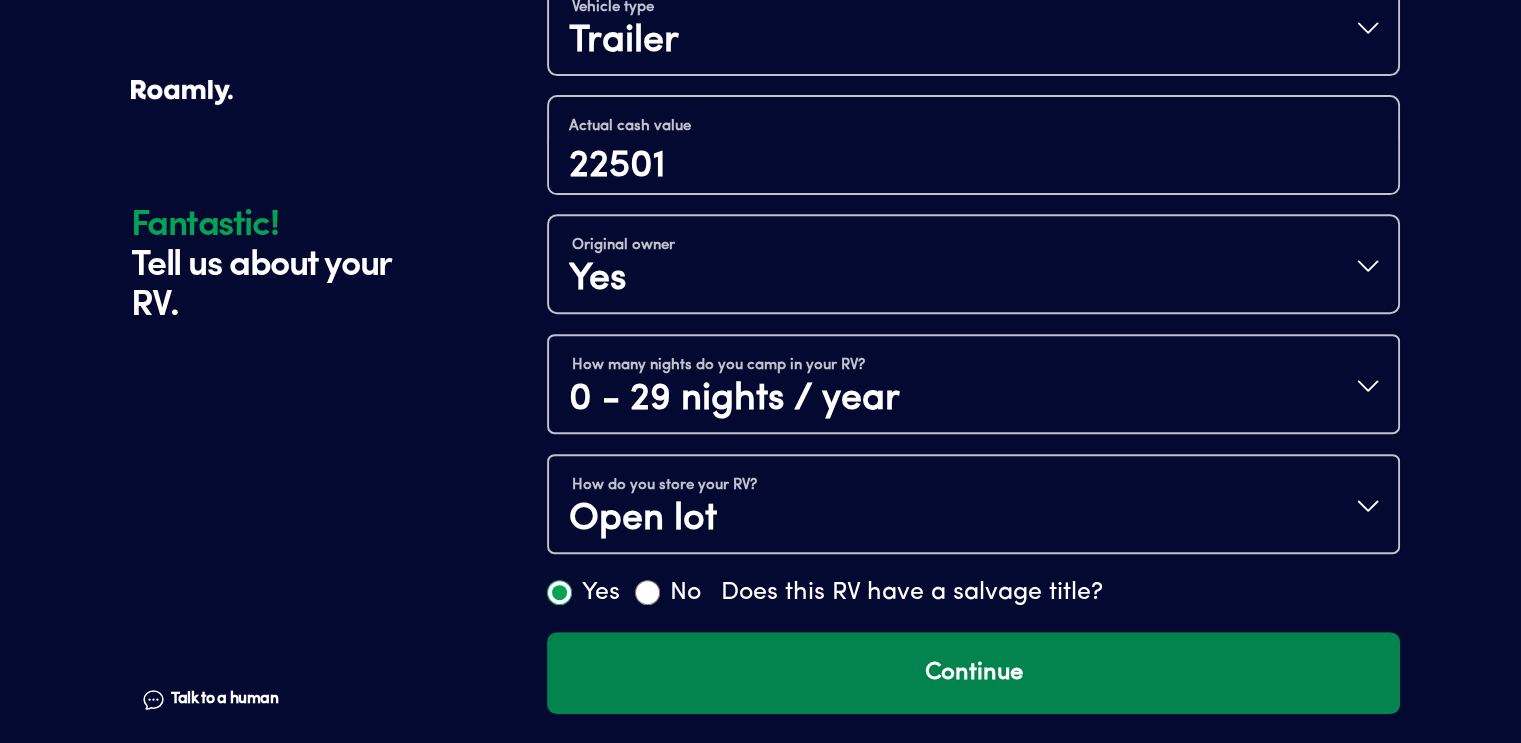 click on "Continue" at bounding box center (973, 673) 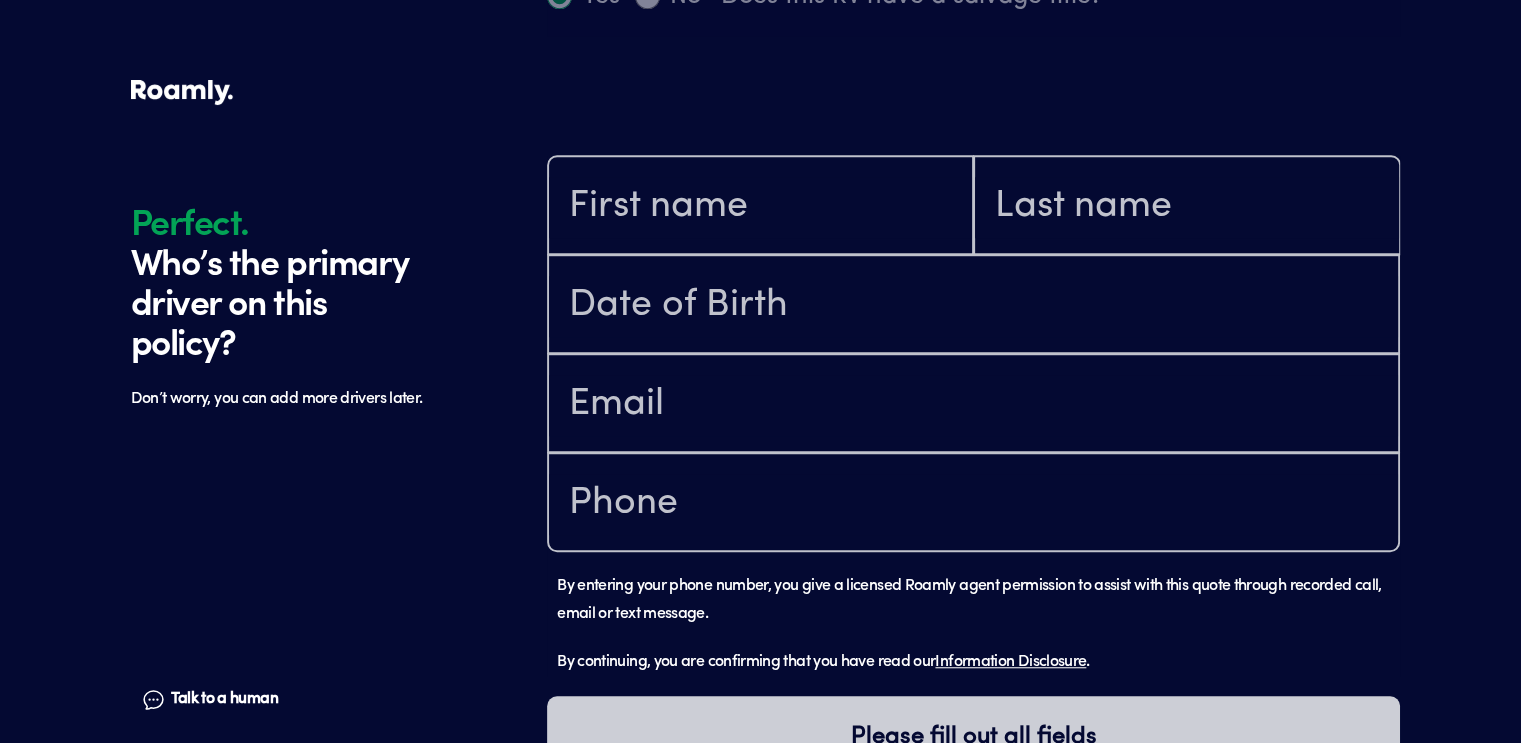 scroll, scrollTop: 1402, scrollLeft: 0, axis: vertical 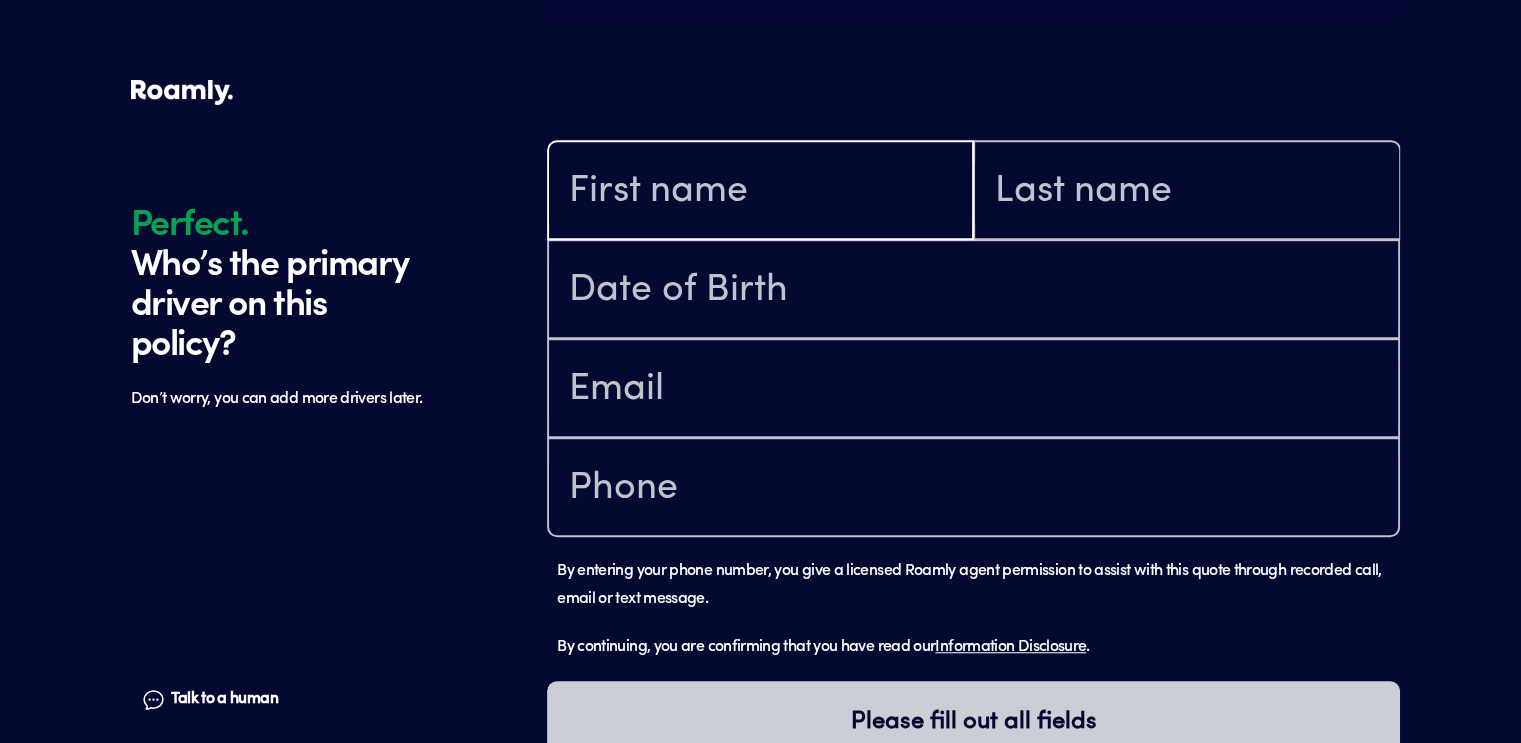 click at bounding box center (760, 192) 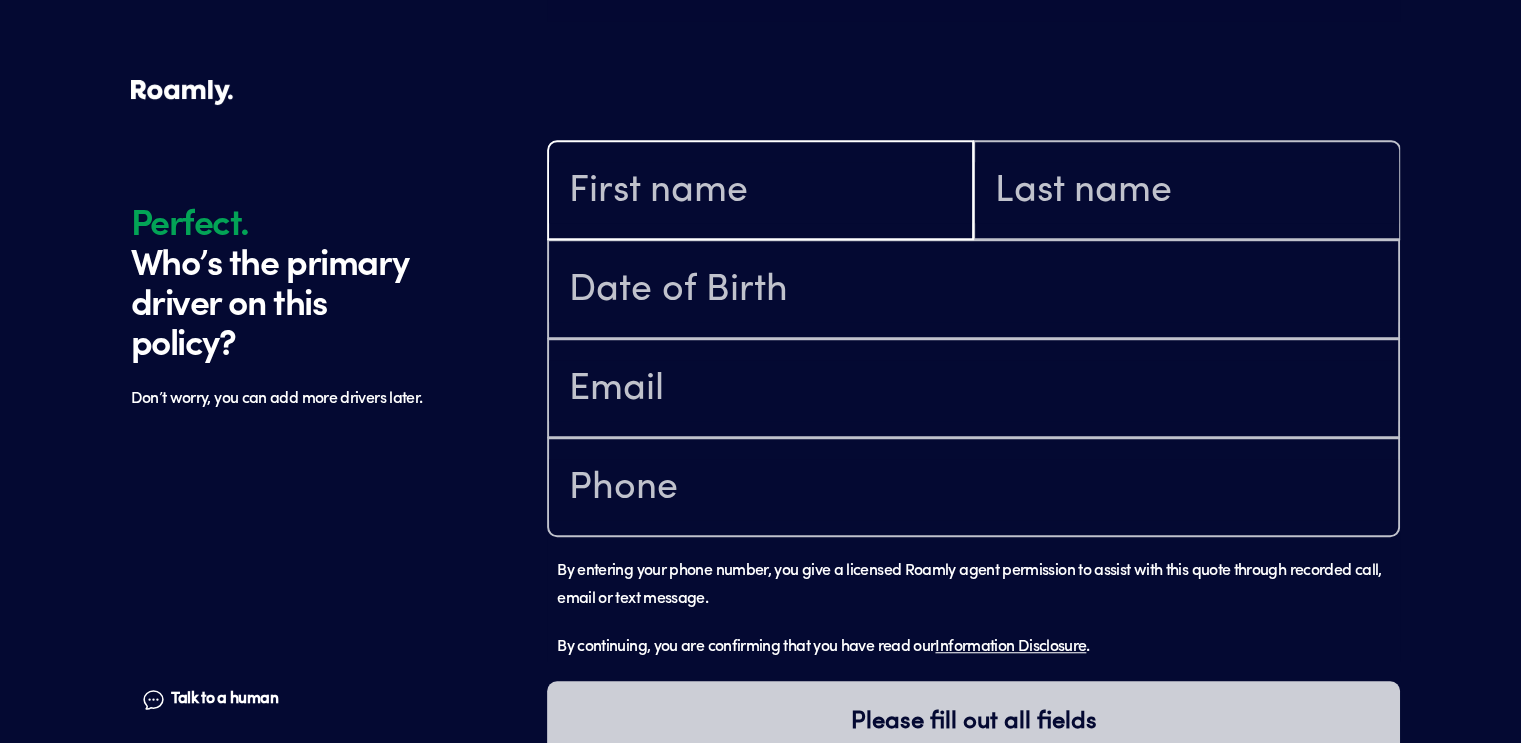 type on "[PERSON_NAME]" 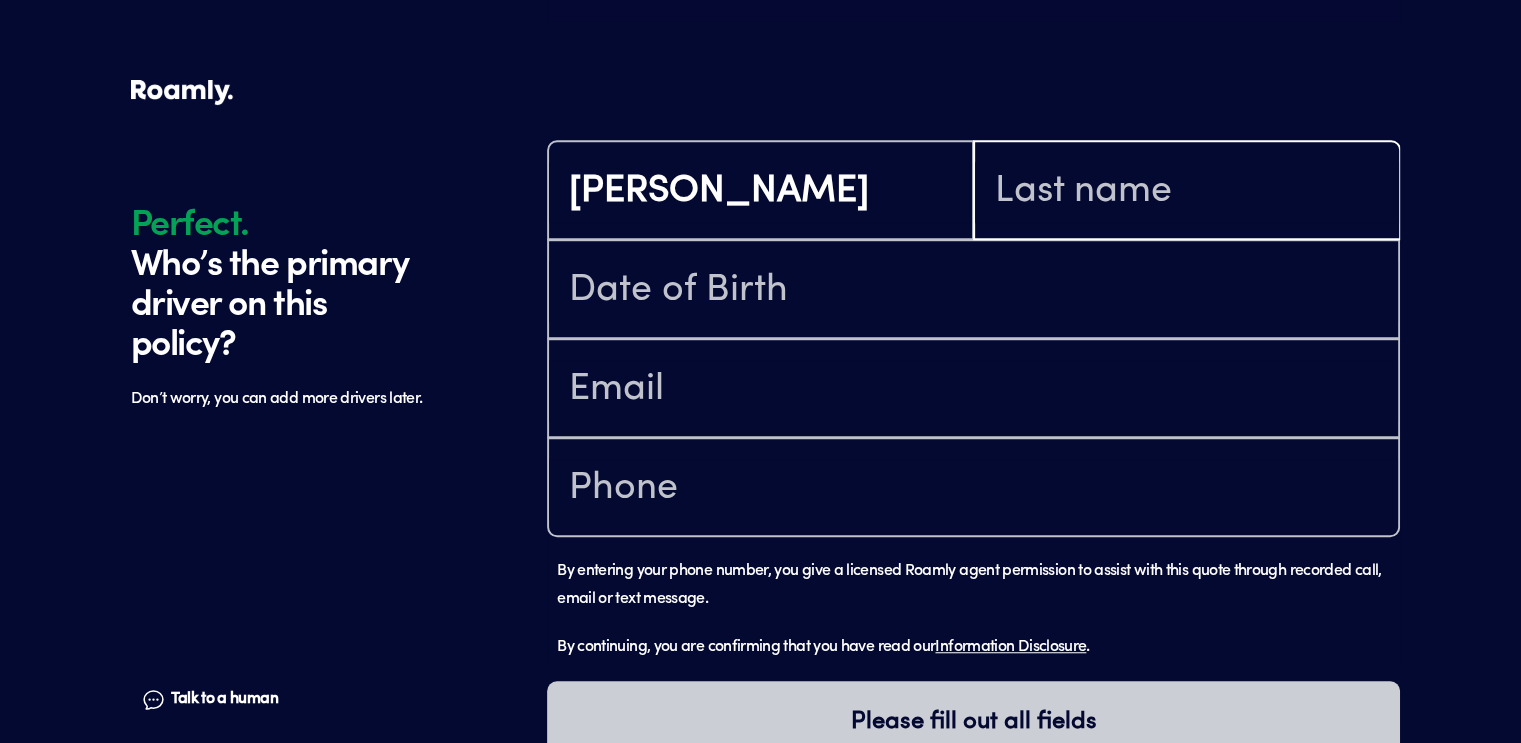 type on "Warmac" 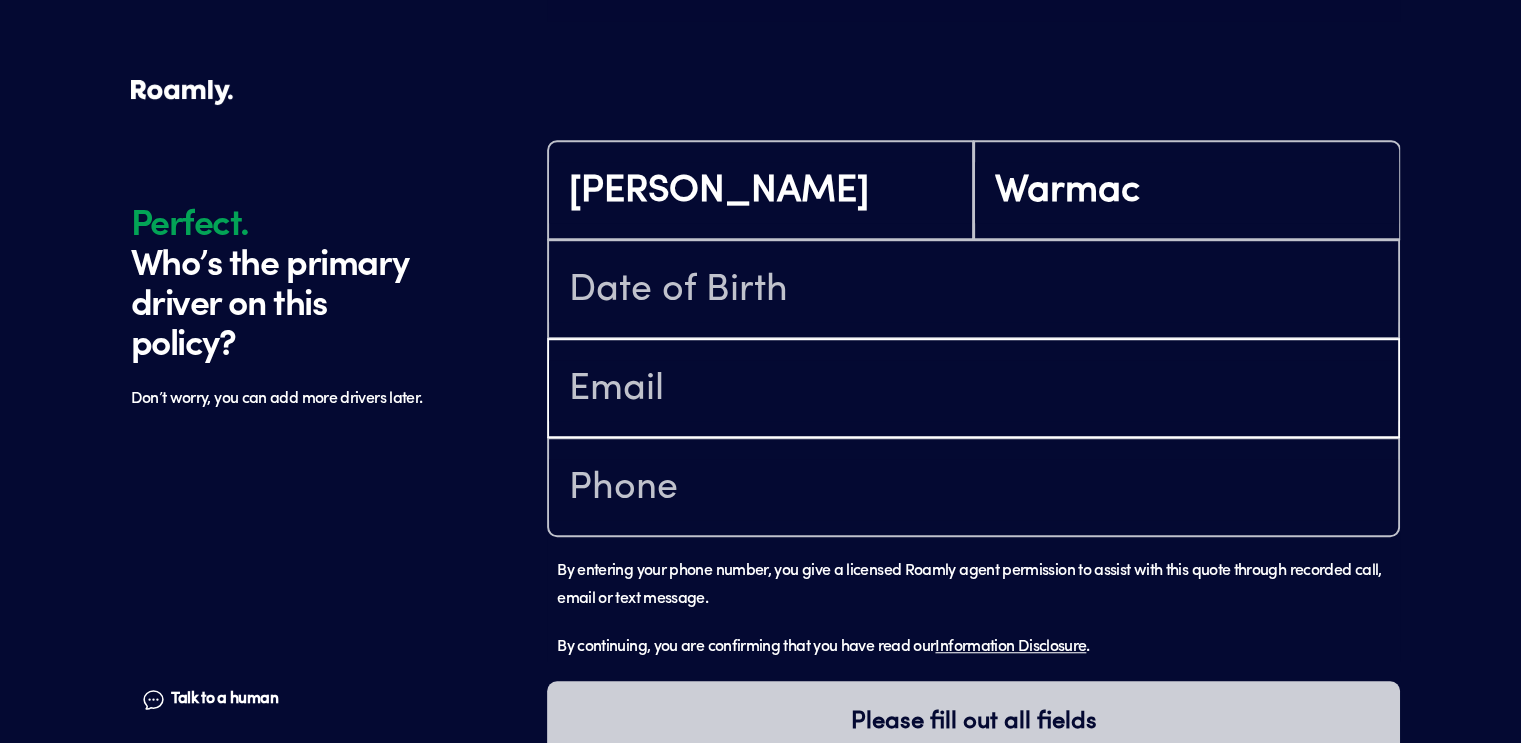 type on "[EMAIL_ADDRESS][DOMAIN_NAME]" 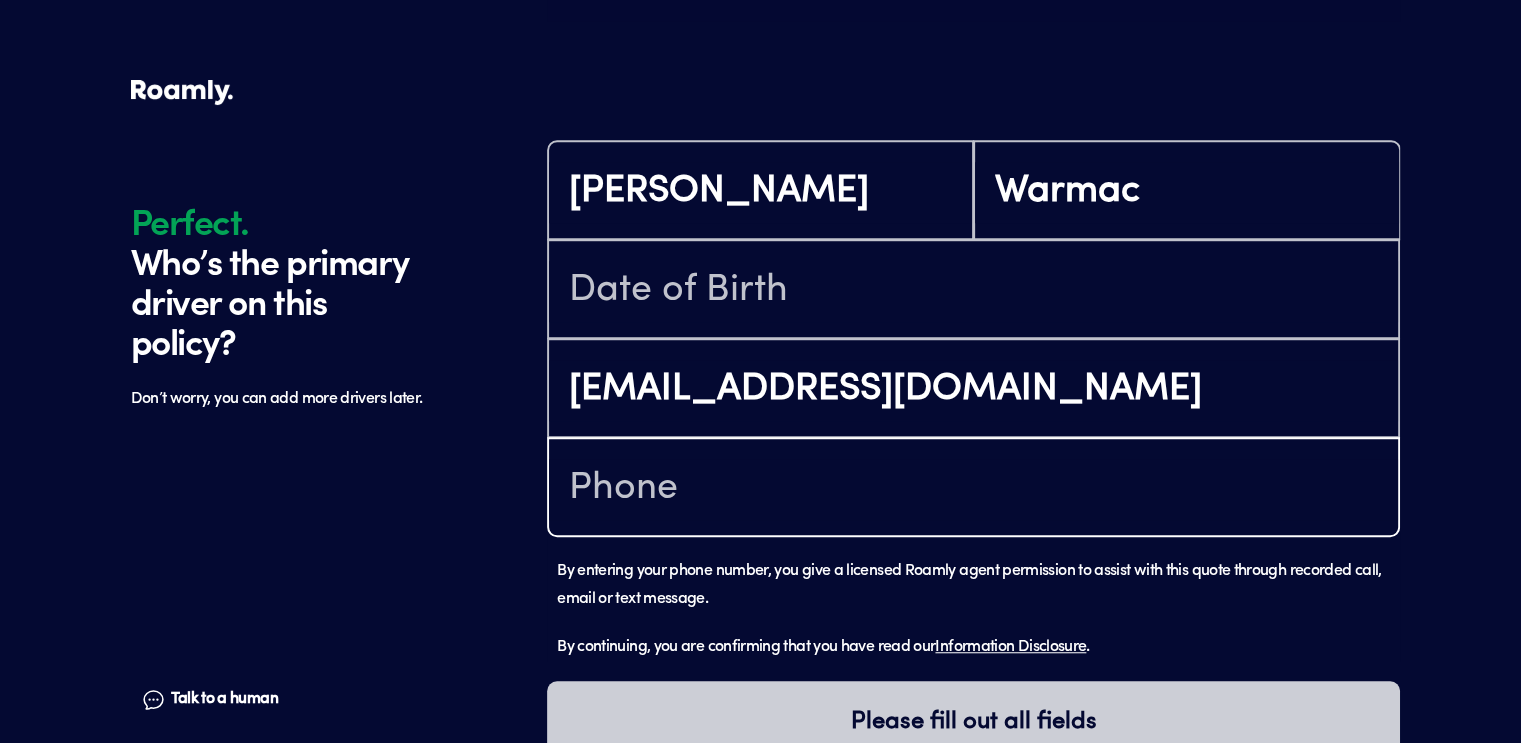 type on "[PHONE_NUMBER]" 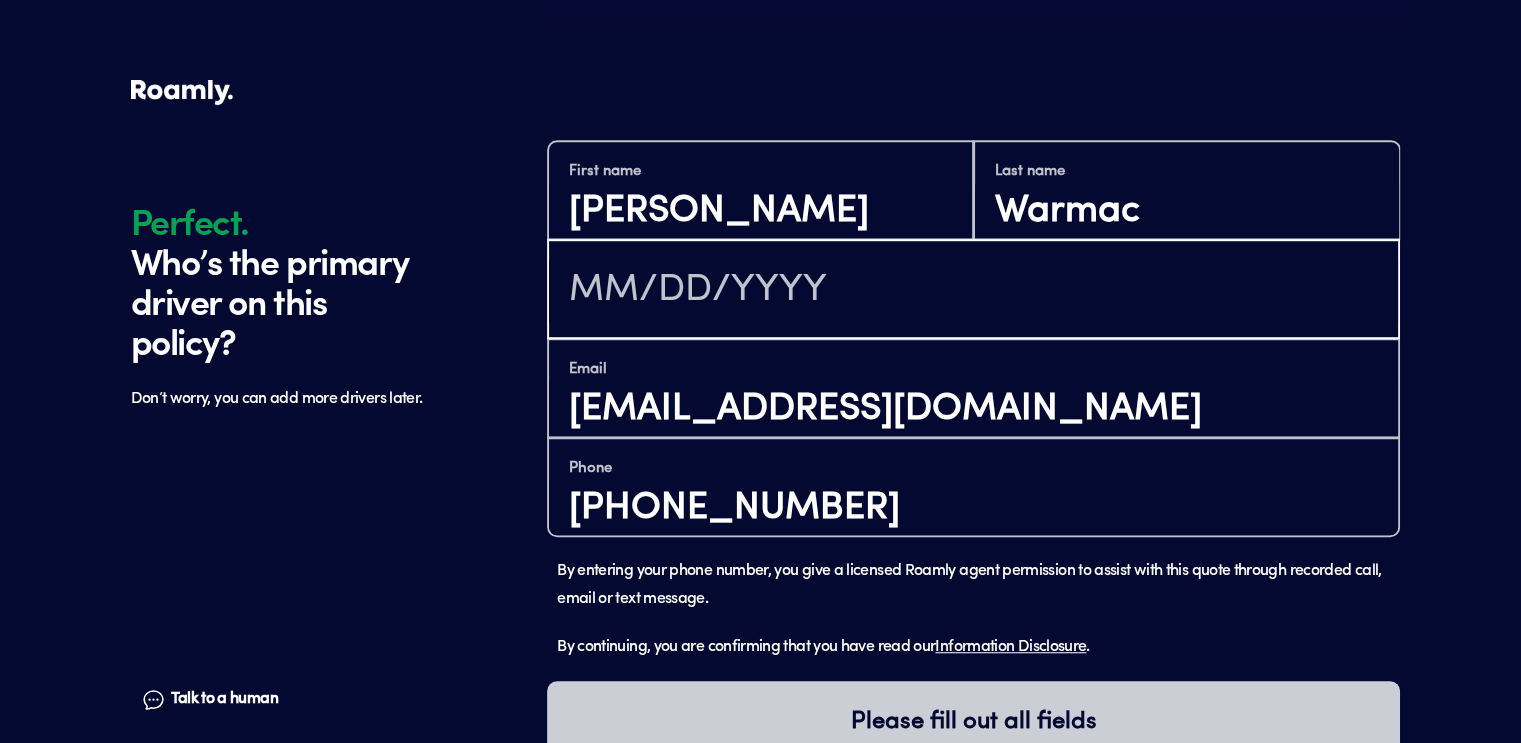 click at bounding box center [973, 291] 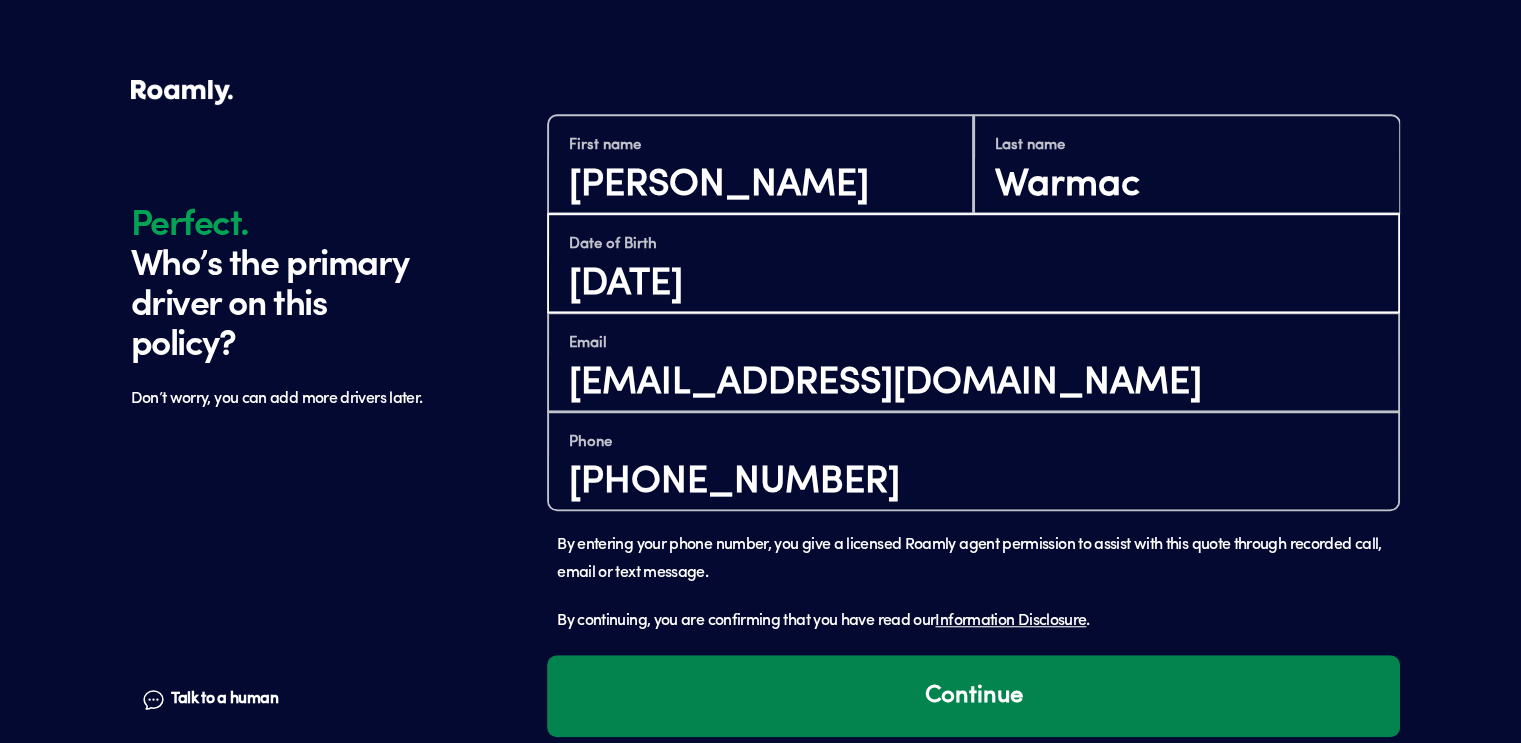 scroll, scrollTop: 1451, scrollLeft: 0, axis: vertical 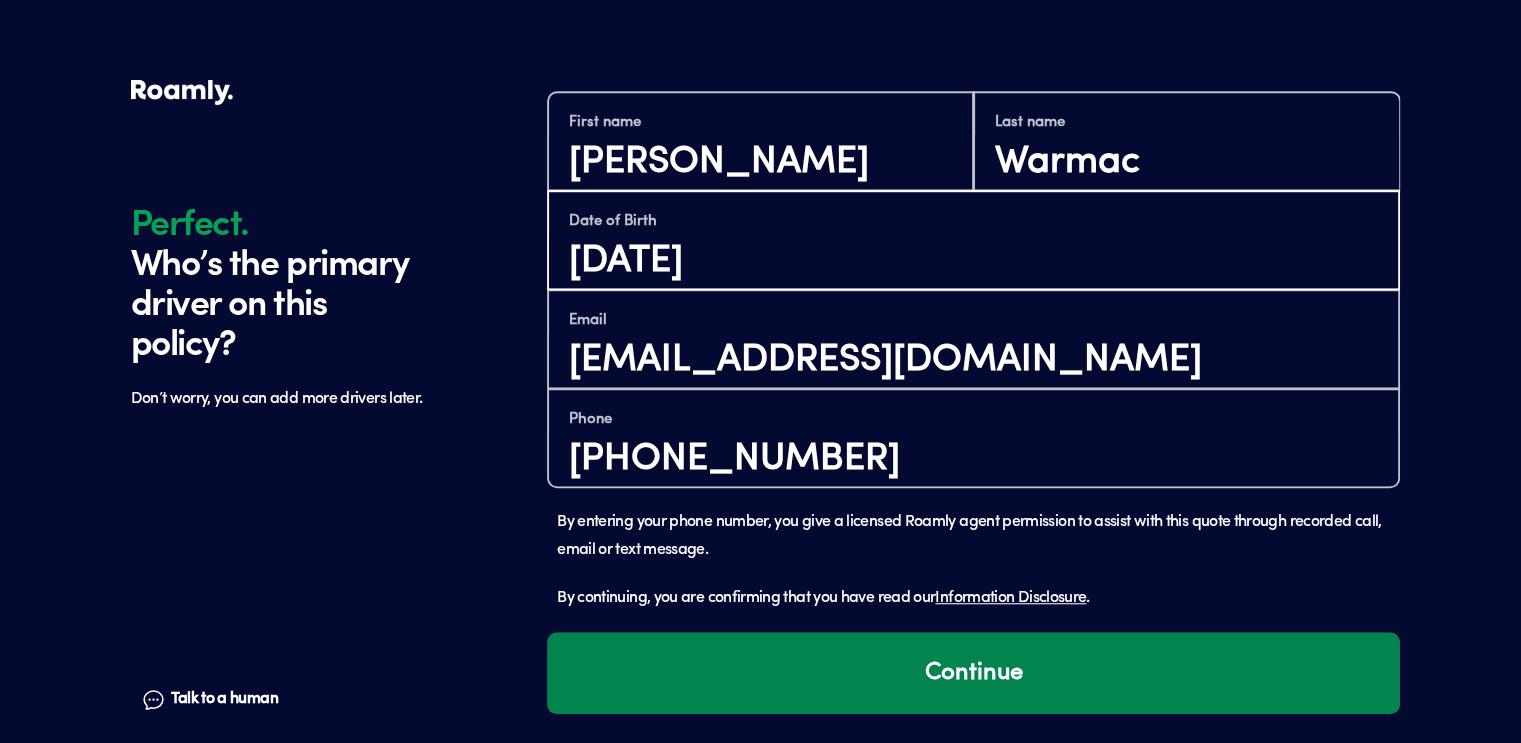 type on "[DATE]" 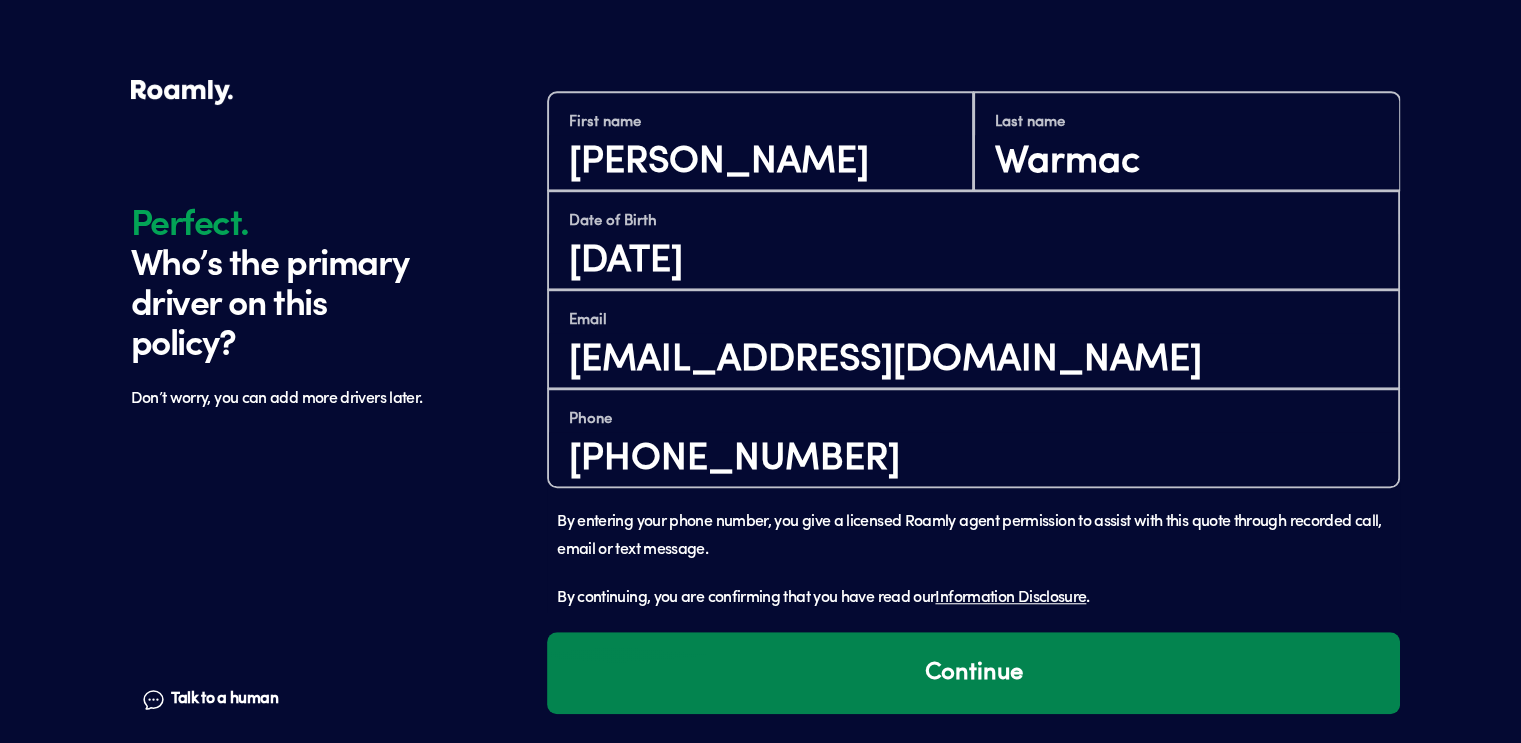 click on "Continue" at bounding box center [973, 673] 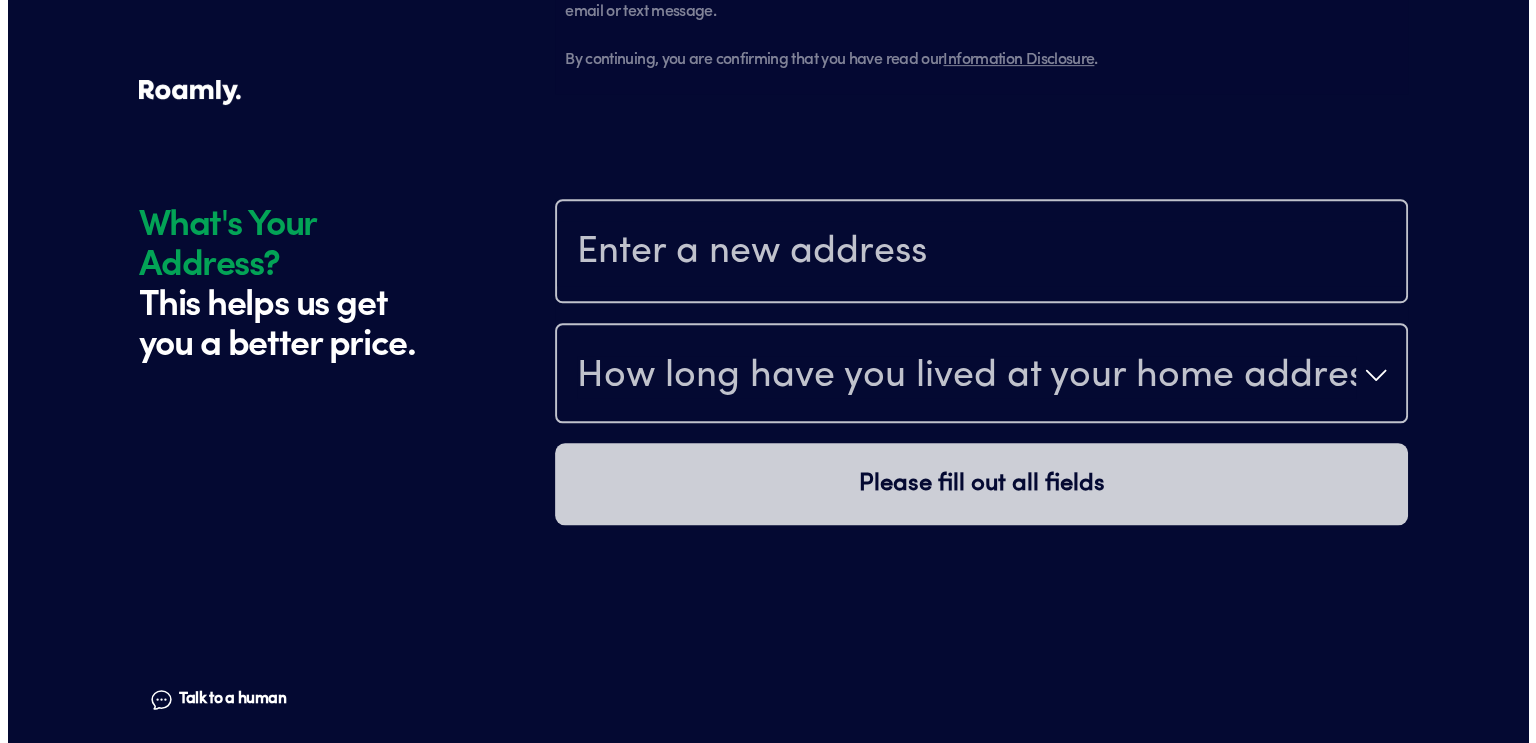 scroll, scrollTop: 2083, scrollLeft: 0, axis: vertical 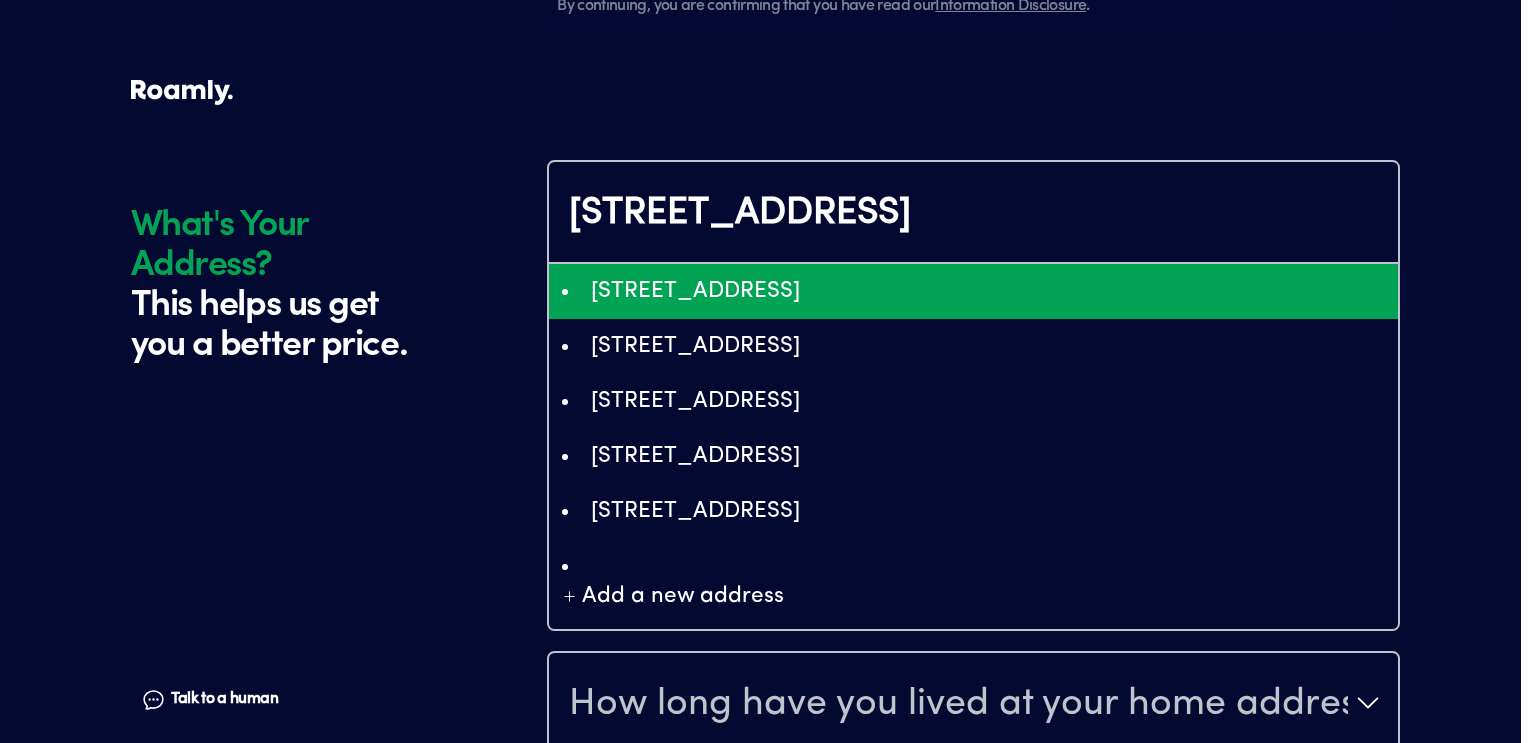 type on "ChIJiYJsziLgEYgRE1HkMKa8CDA" 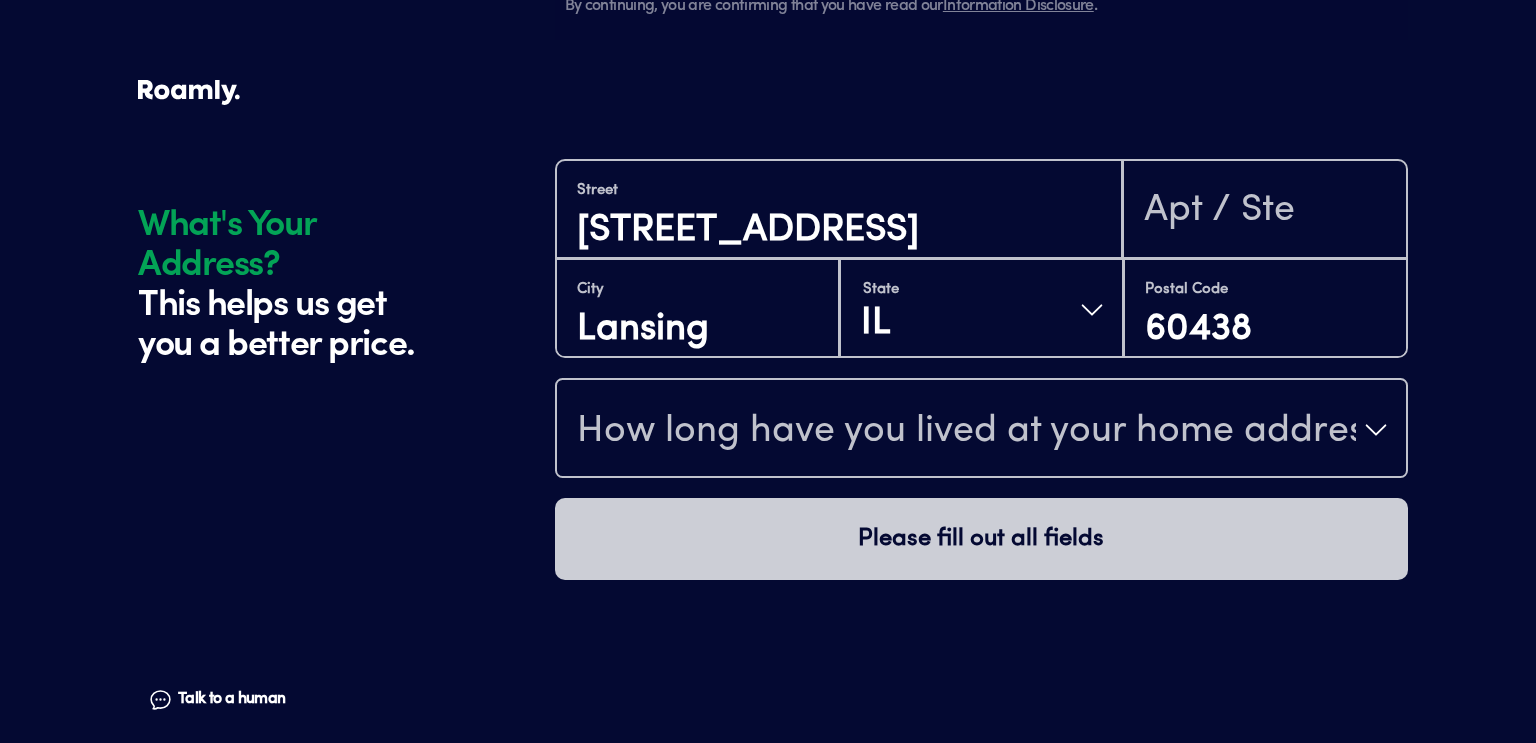 click on "How long have you lived at your home address?" at bounding box center [966, 432] 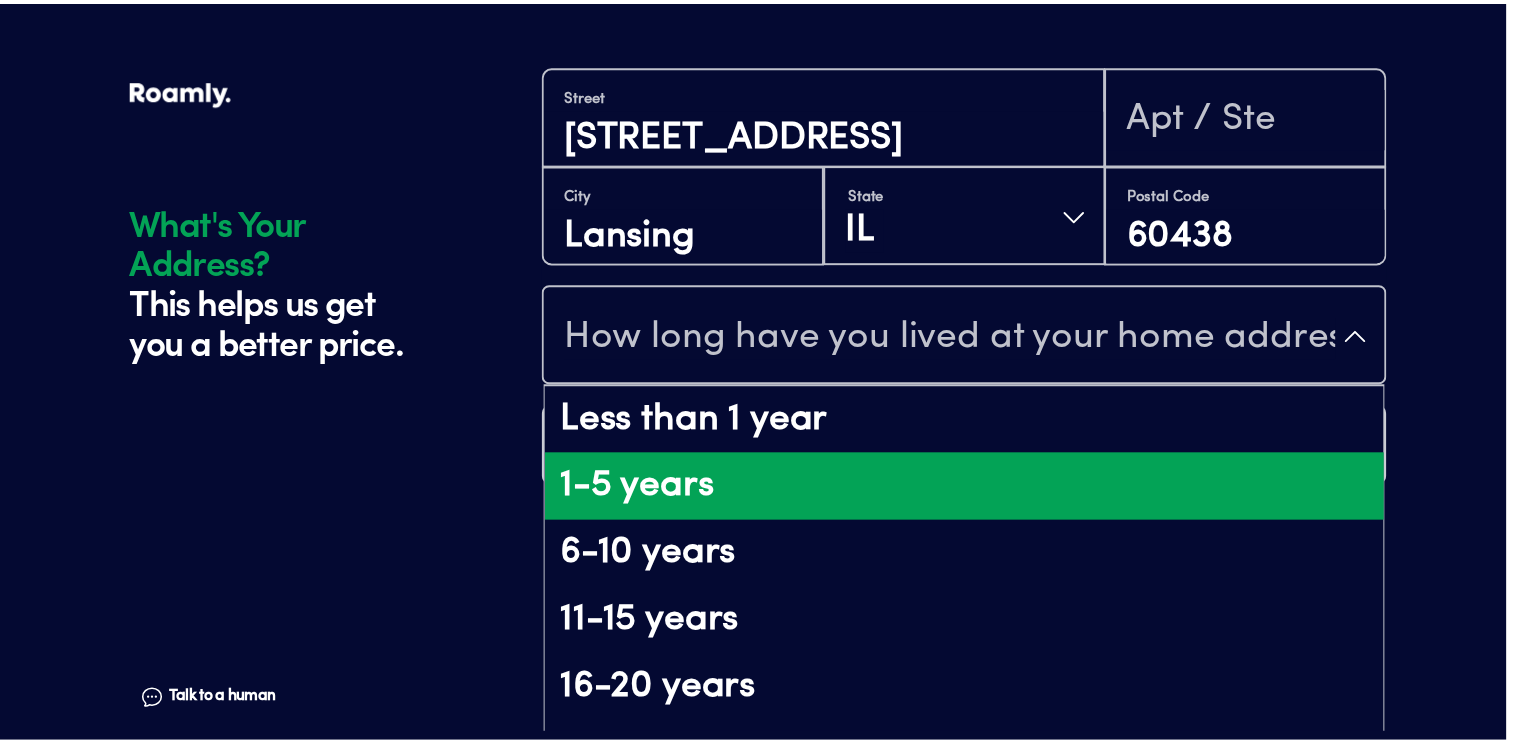 scroll, scrollTop: 151, scrollLeft: 0, axis: vertical 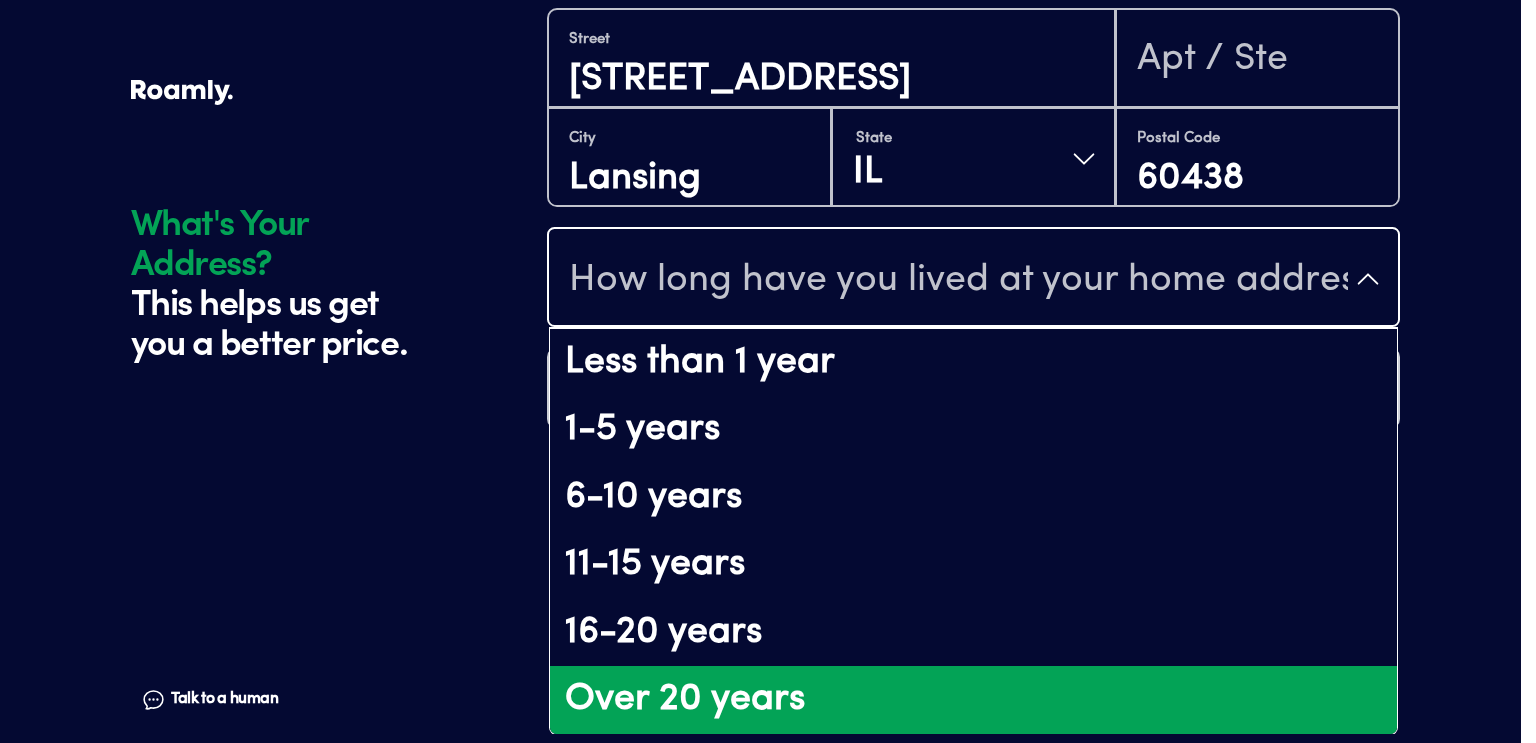 click on "Over 20 years" at bounding box center [973, 700] 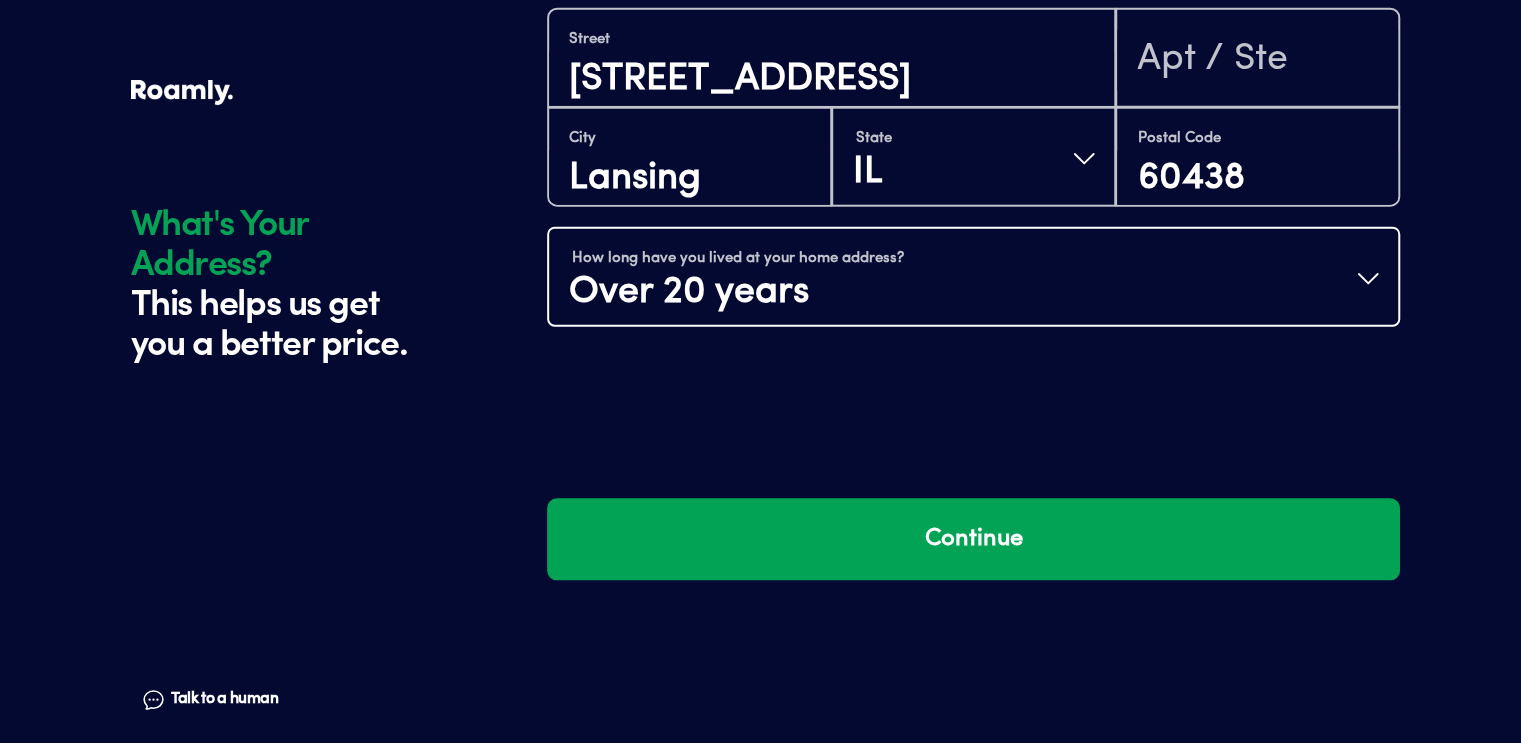 scroll, scrollTop: 0, scrollLeft: 0, axis: both 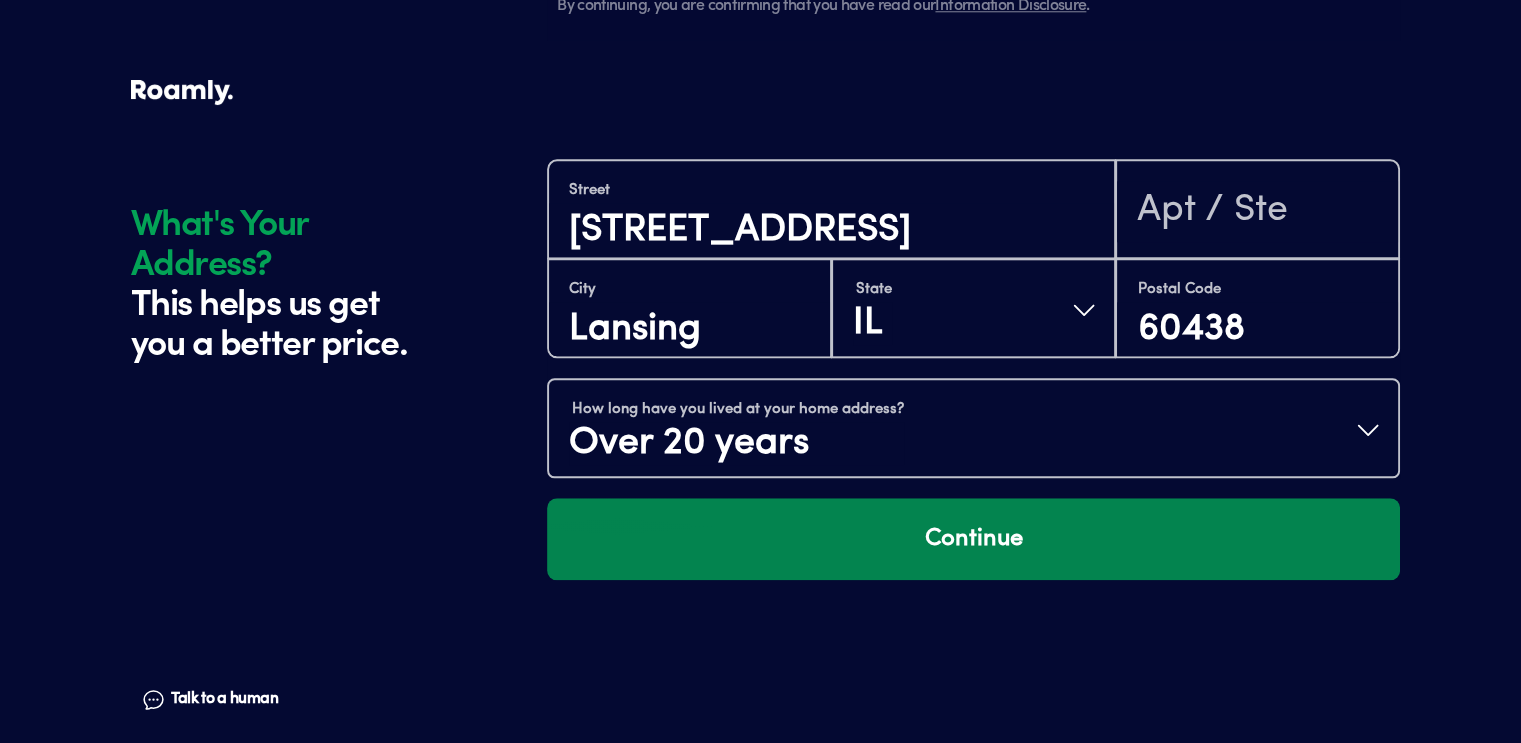 click on "Continue" at bounding box center [973, 539] 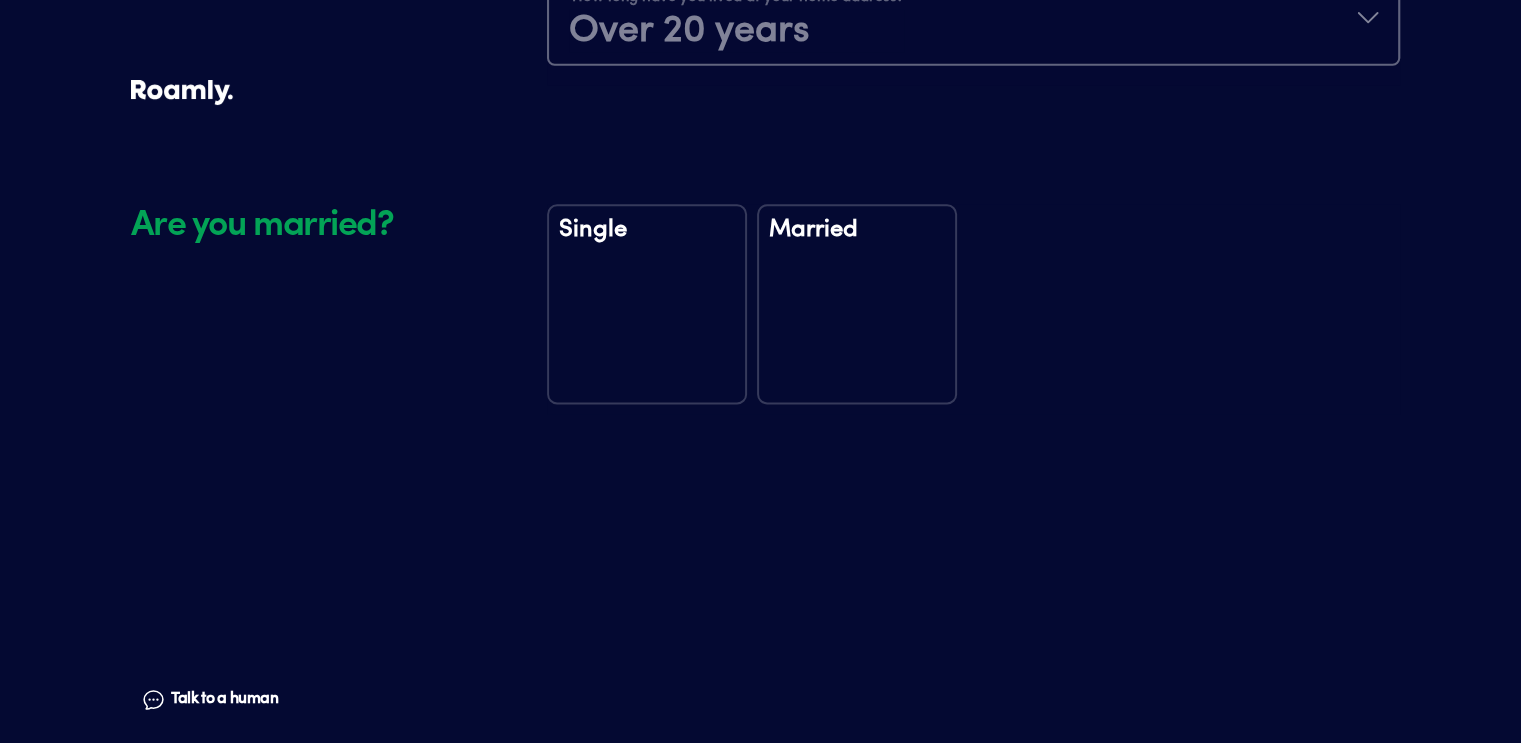 scroll, scrollTop: 2554, scrollLeft: 0, axis: vertical 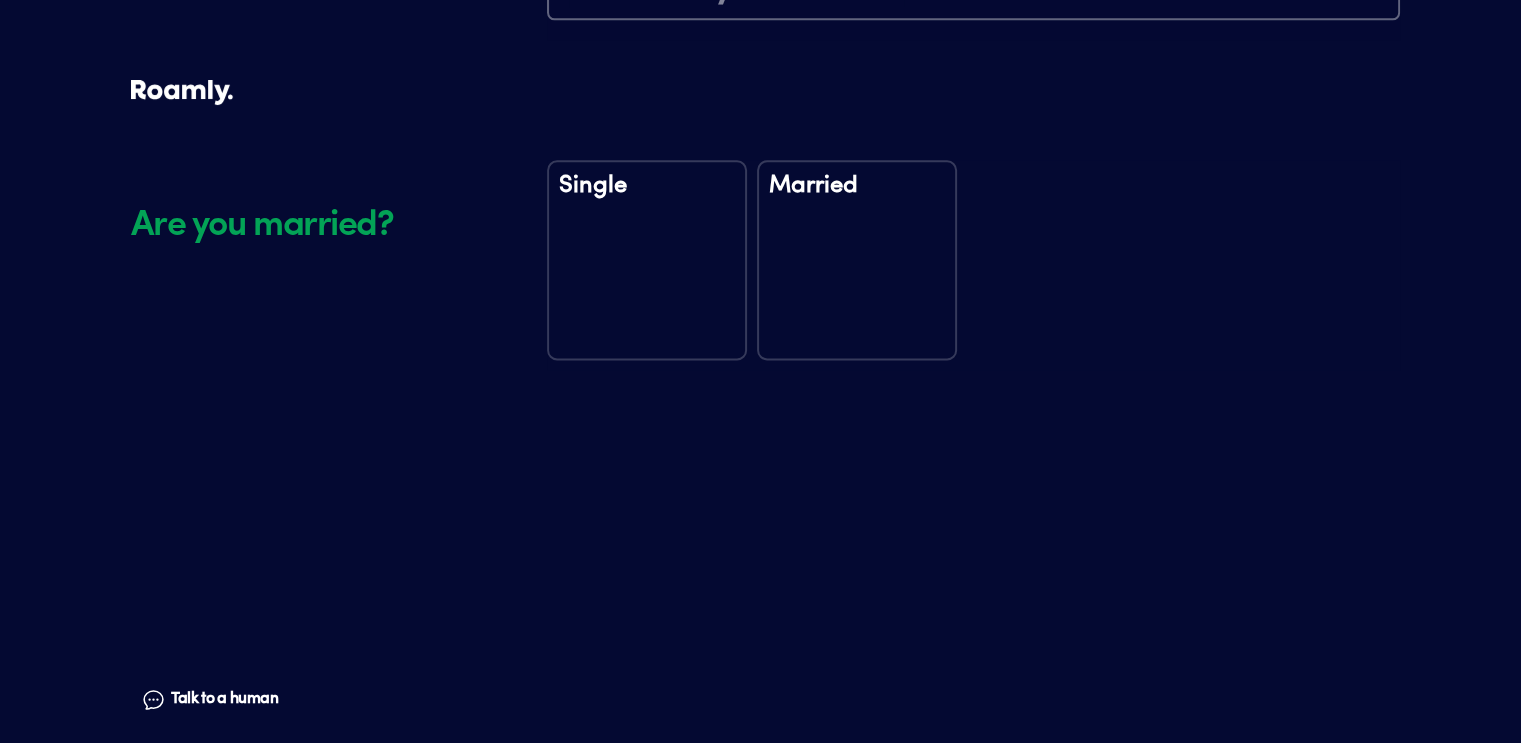click on "Single" at bounding box center (647, 260) 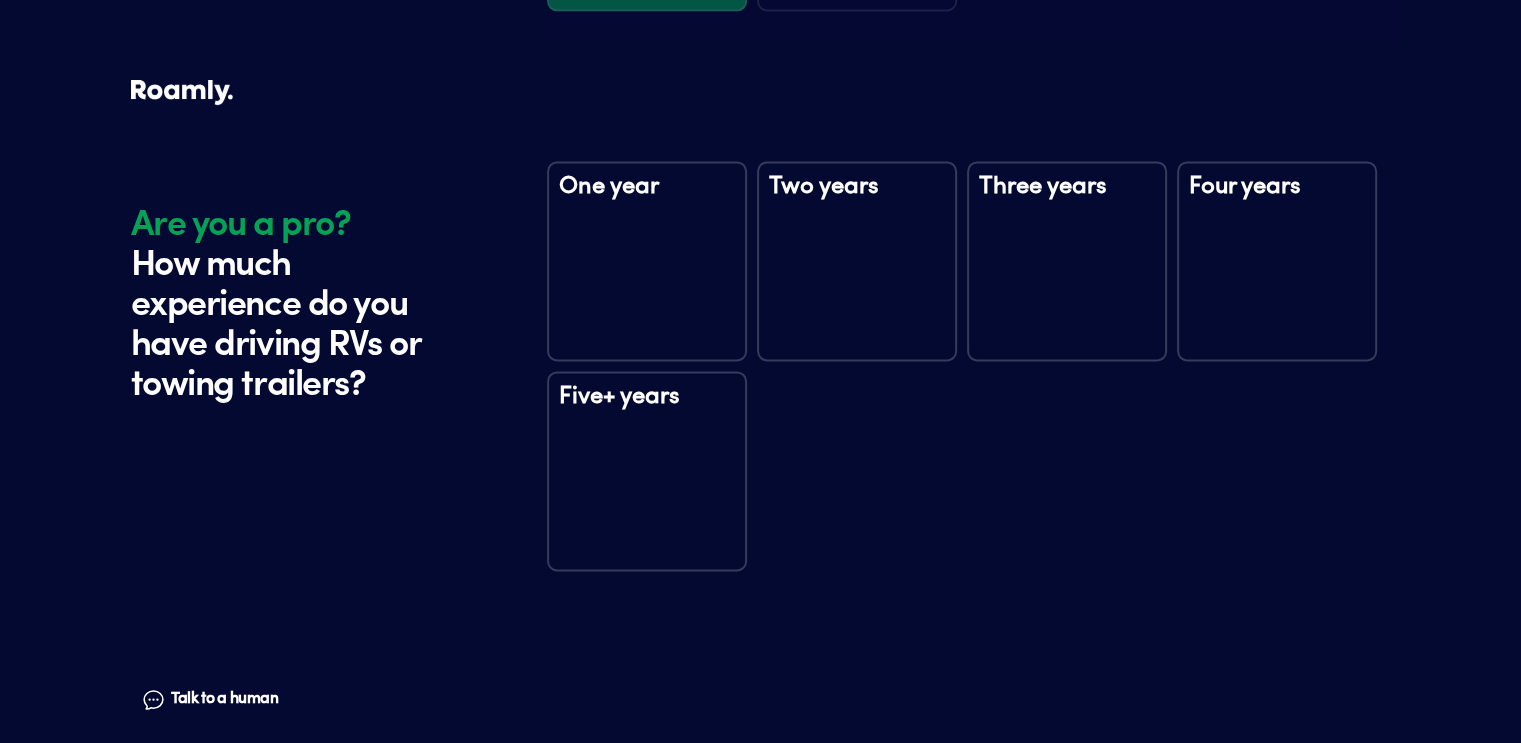 scroll, scrollTop: 2944, scrollLeft: 0, axis: vertical 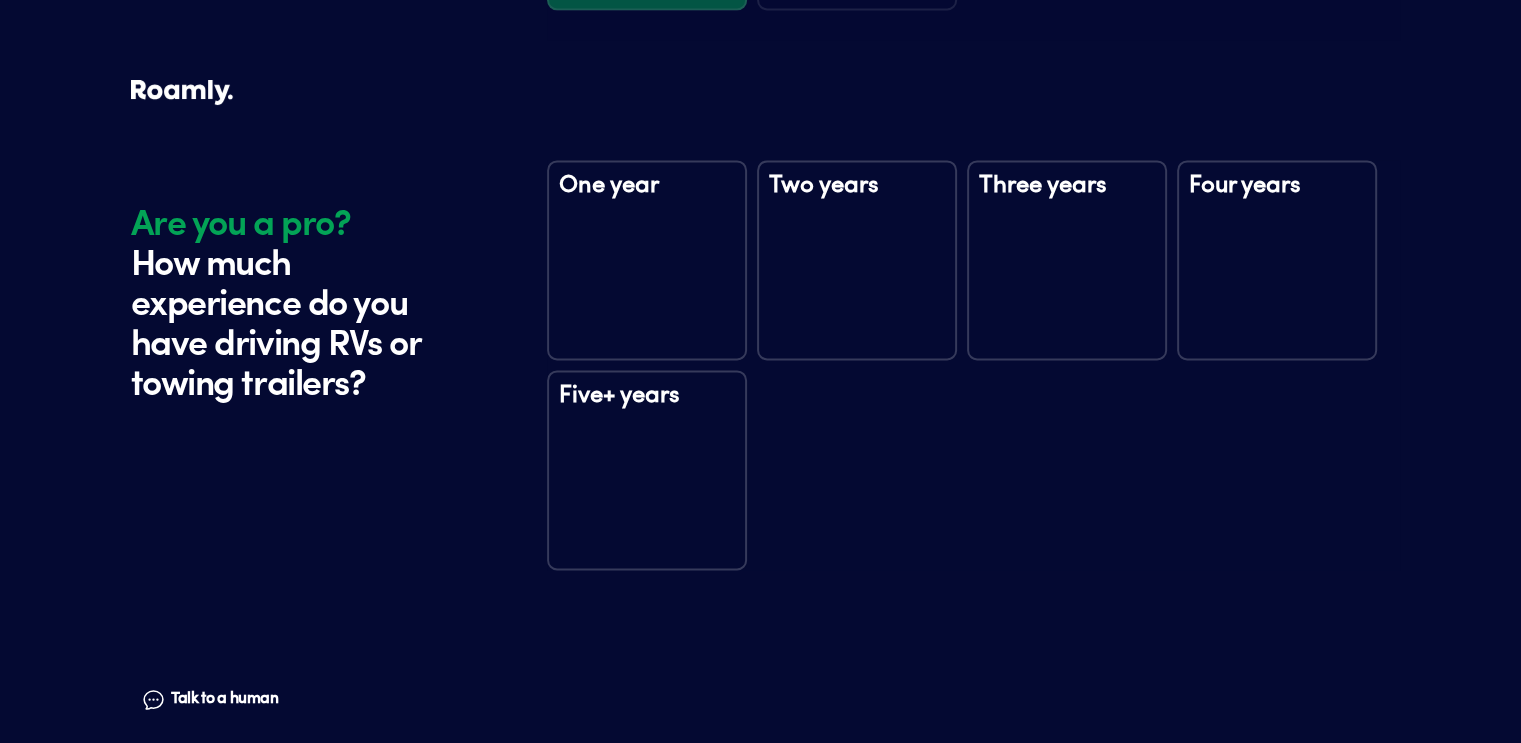click on "Five+ years" at bounding box center [647, 409] 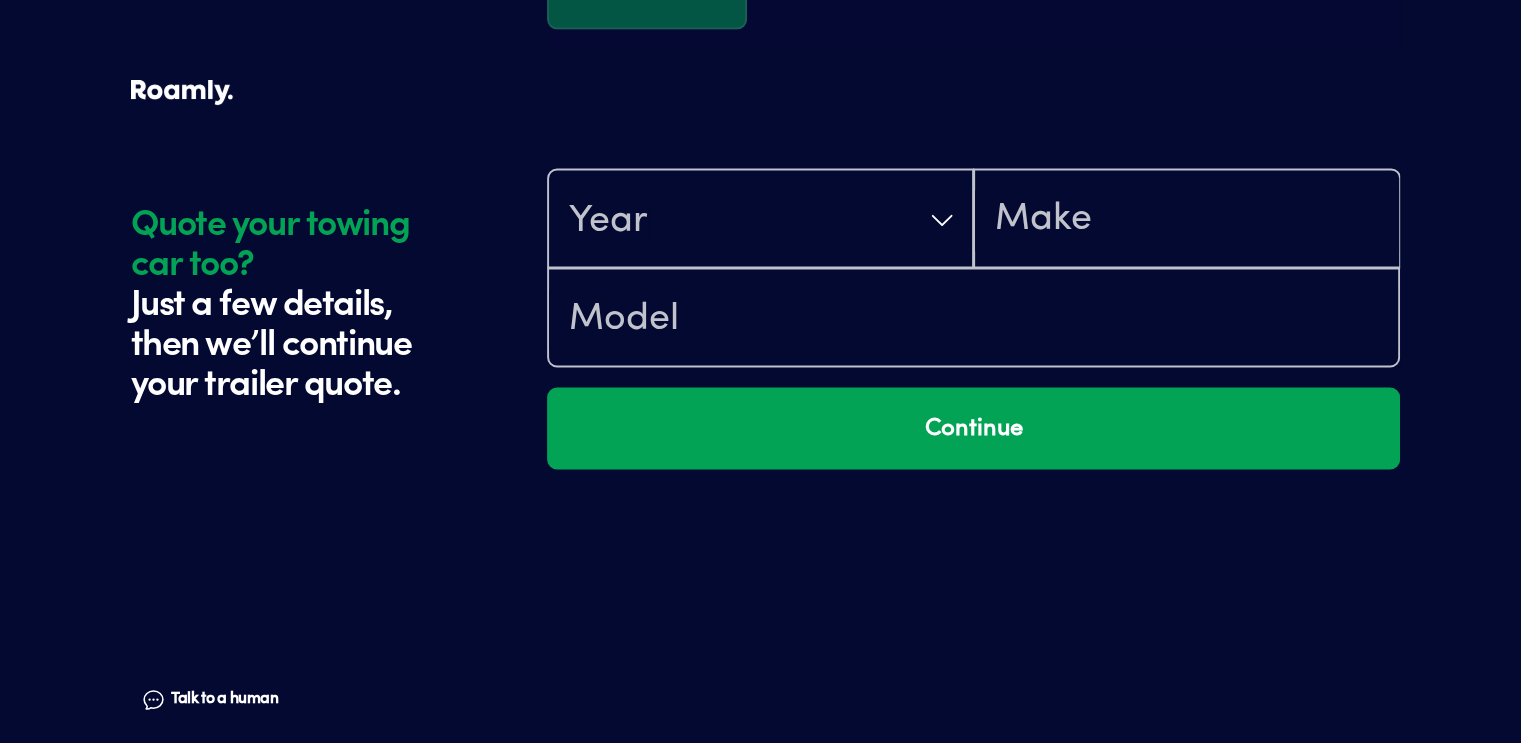 scroll, scrollTop: 3534, scrollLeft: 0, axis: vertical 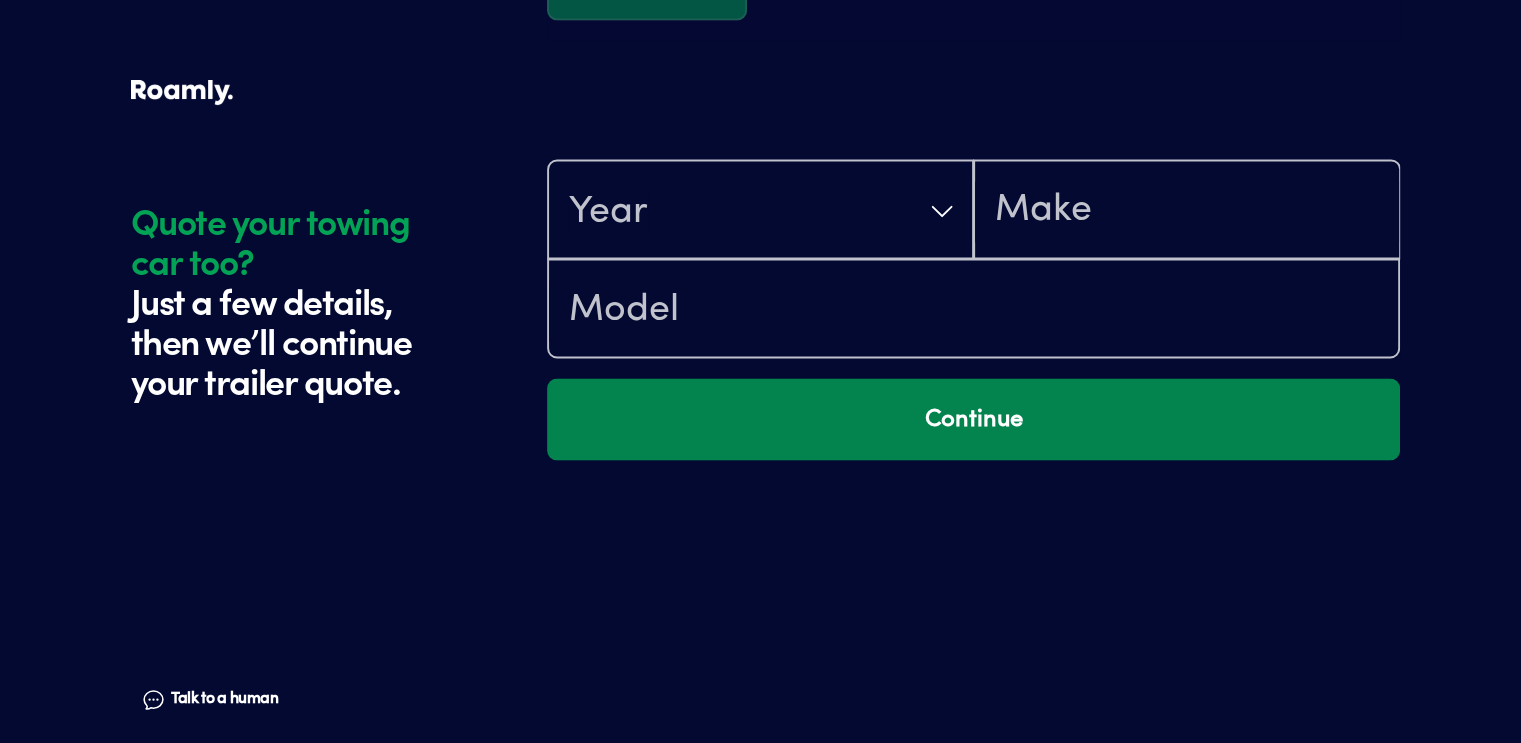 click on "Continue" at bounding box center (973, 419) 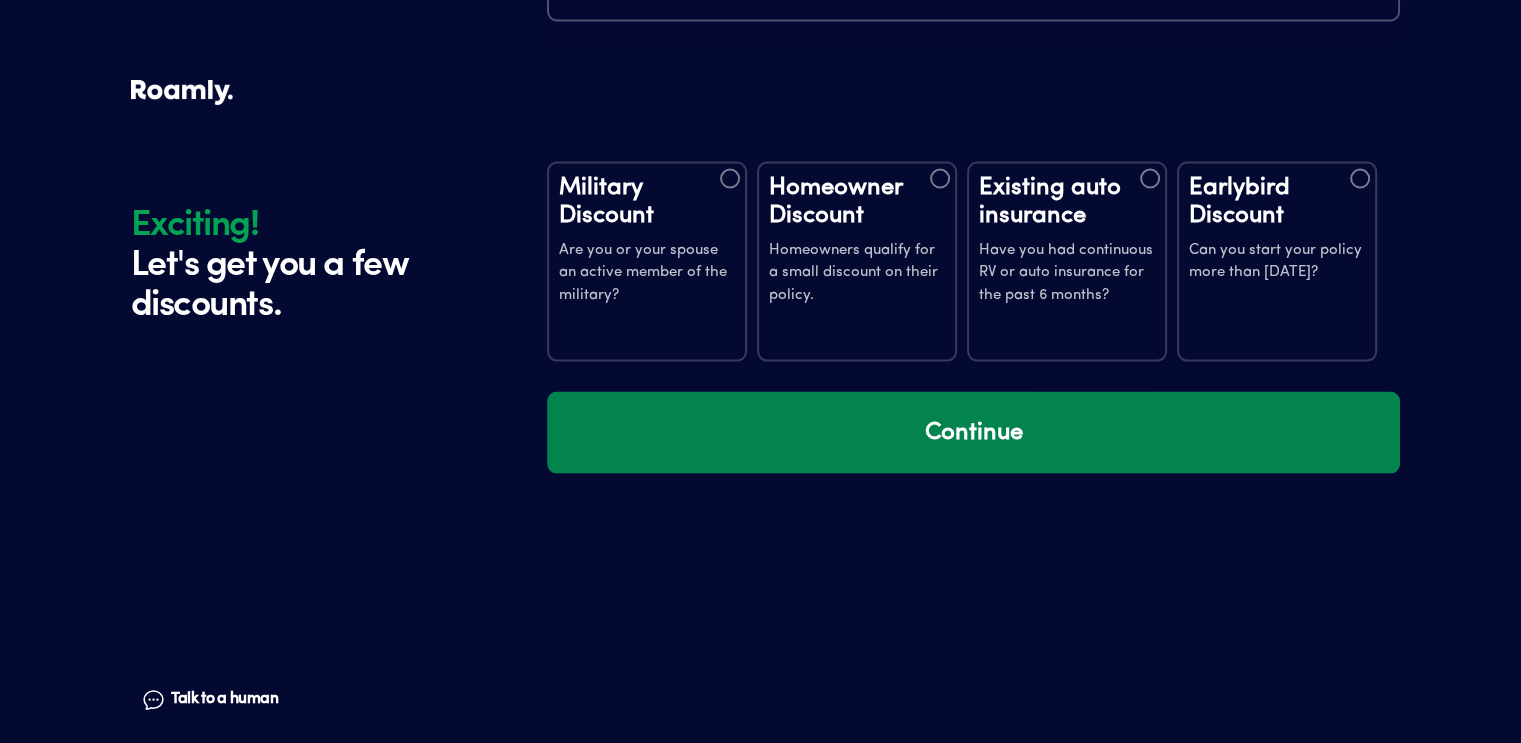 scroll, scrollTop: 3912, scrollLeft: 0, axis: vertical 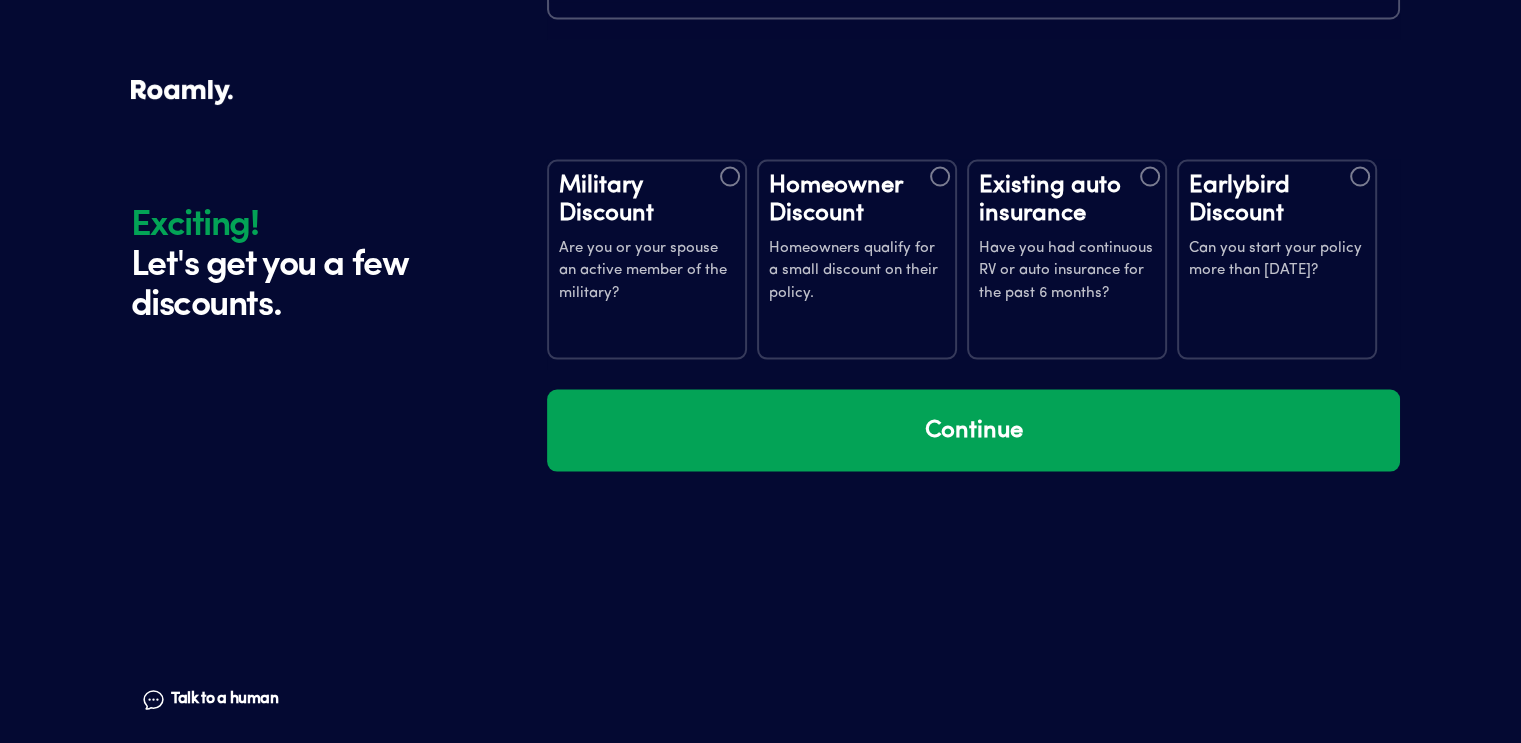 click on "Earlybird Discount" at bounding box center [1277, 200] 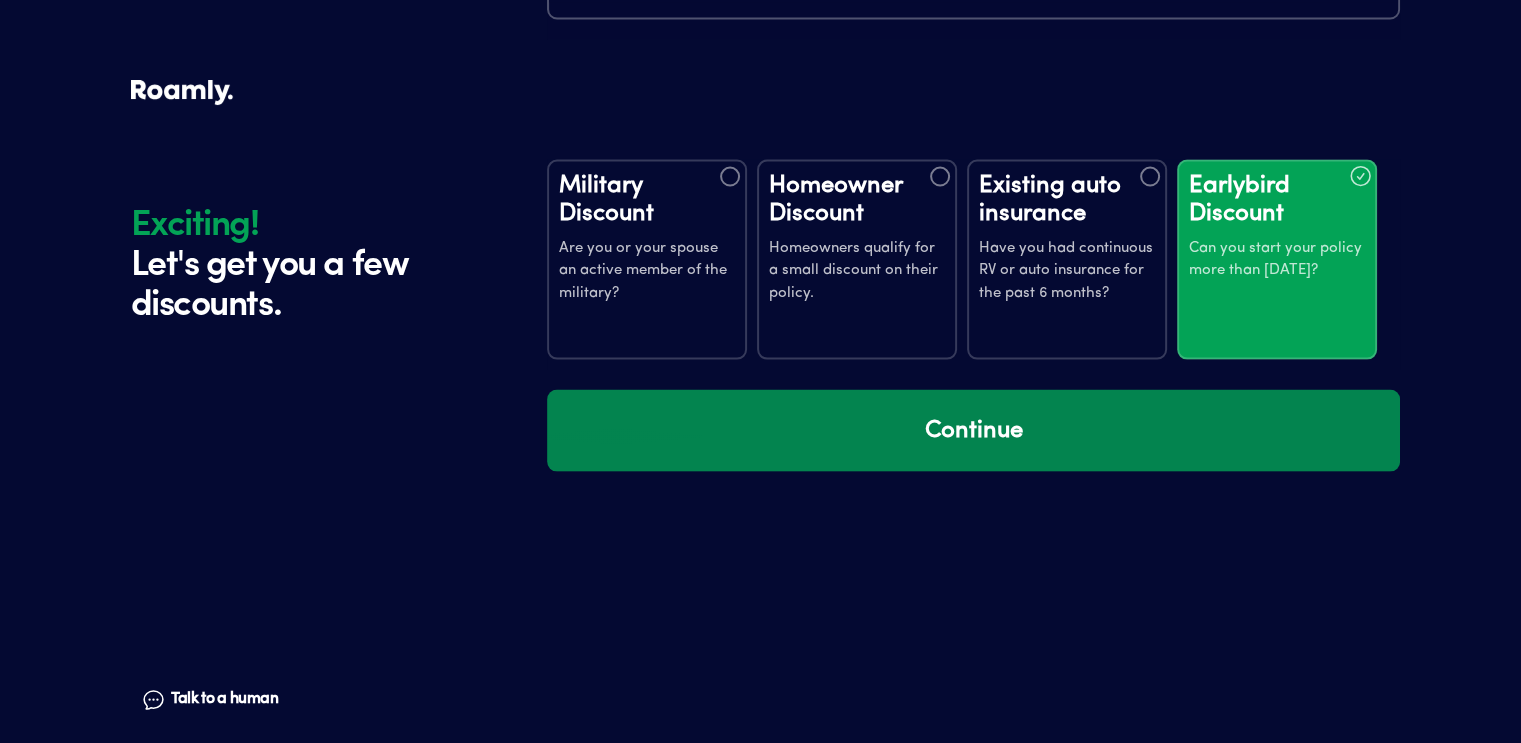 click on "Continue" at bounding box center (973, 431) 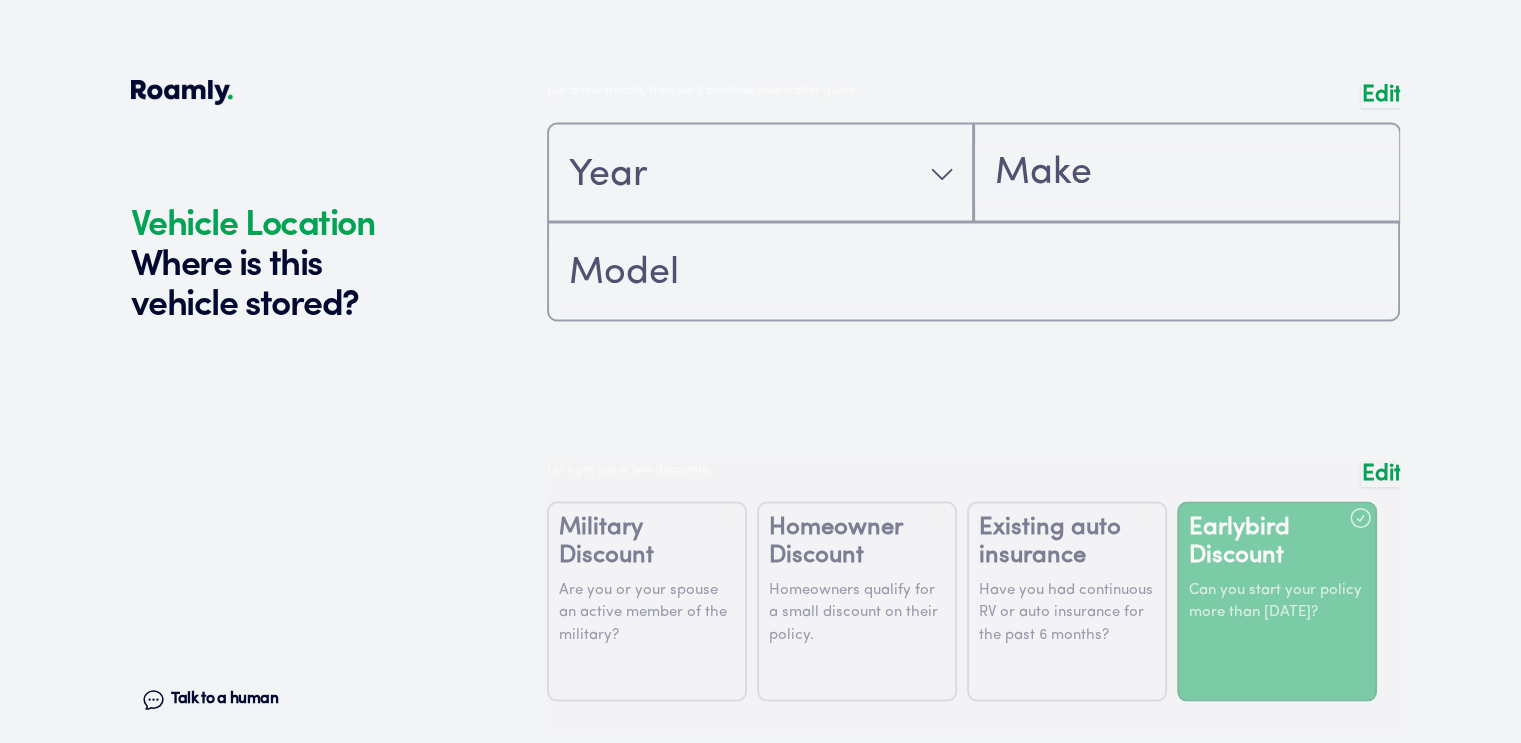 scroll, scrollTop: 3702, scrollLeft: 0, axis: vertical 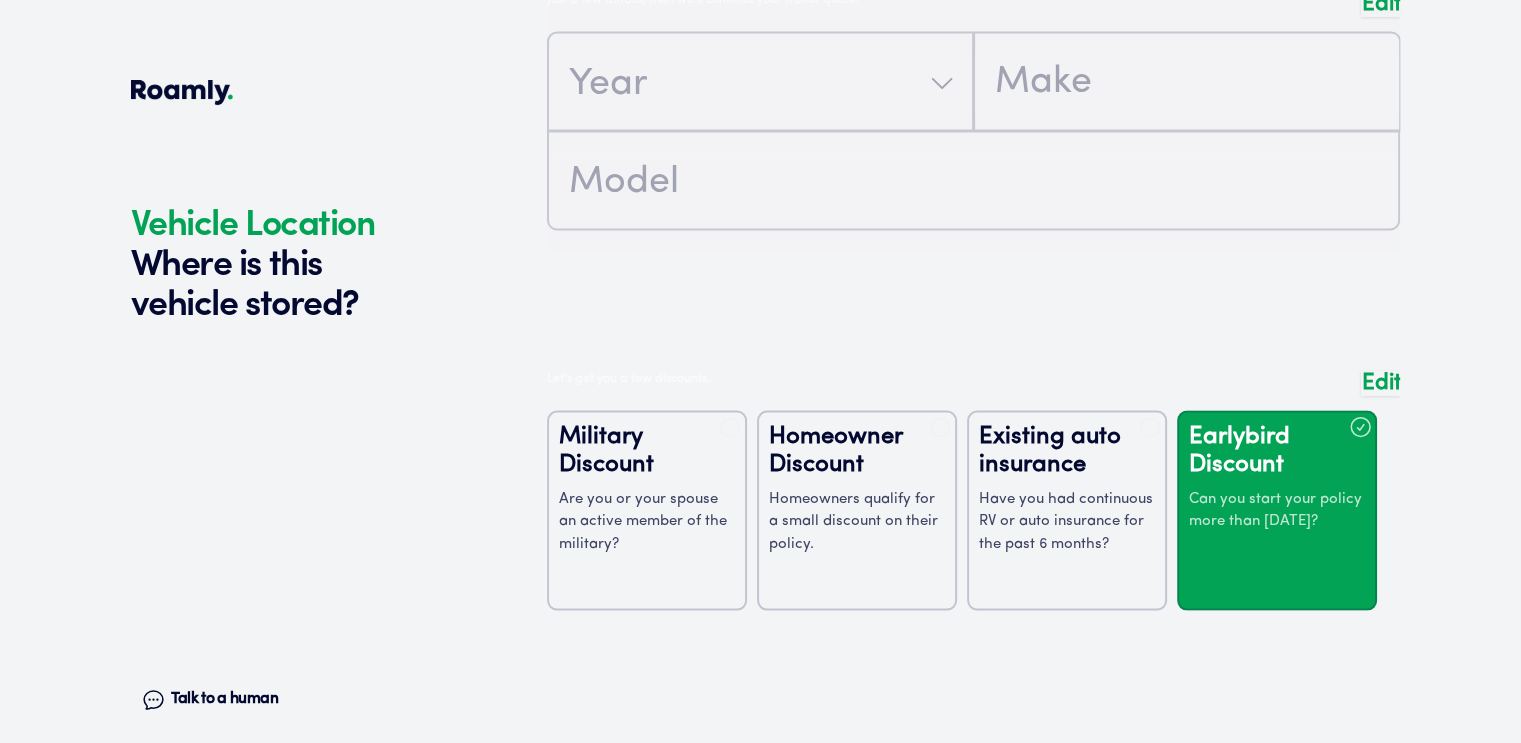 click at bounding box center [973, 505] 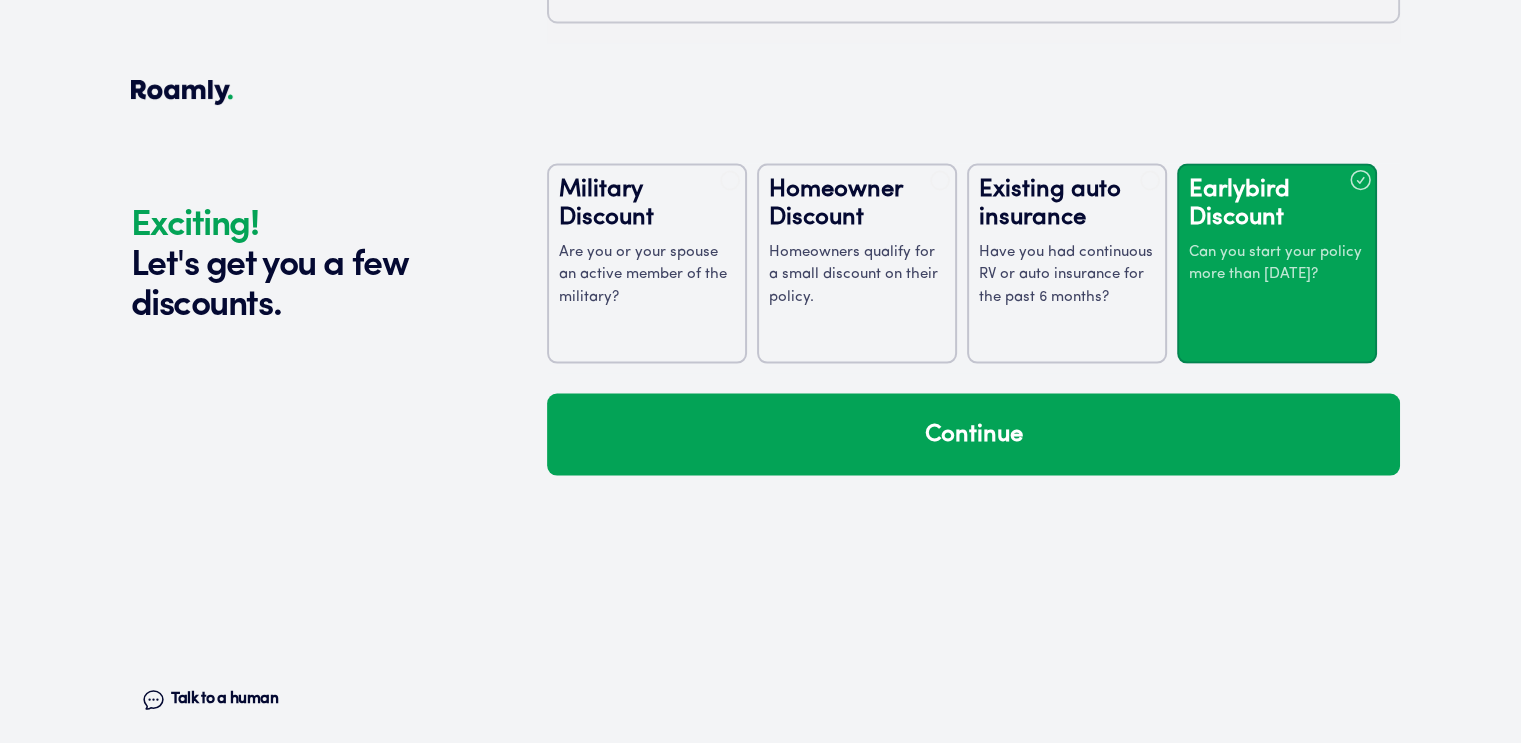scroll, scrollTop: 3912, scrollLeft: 0, axis: vertical 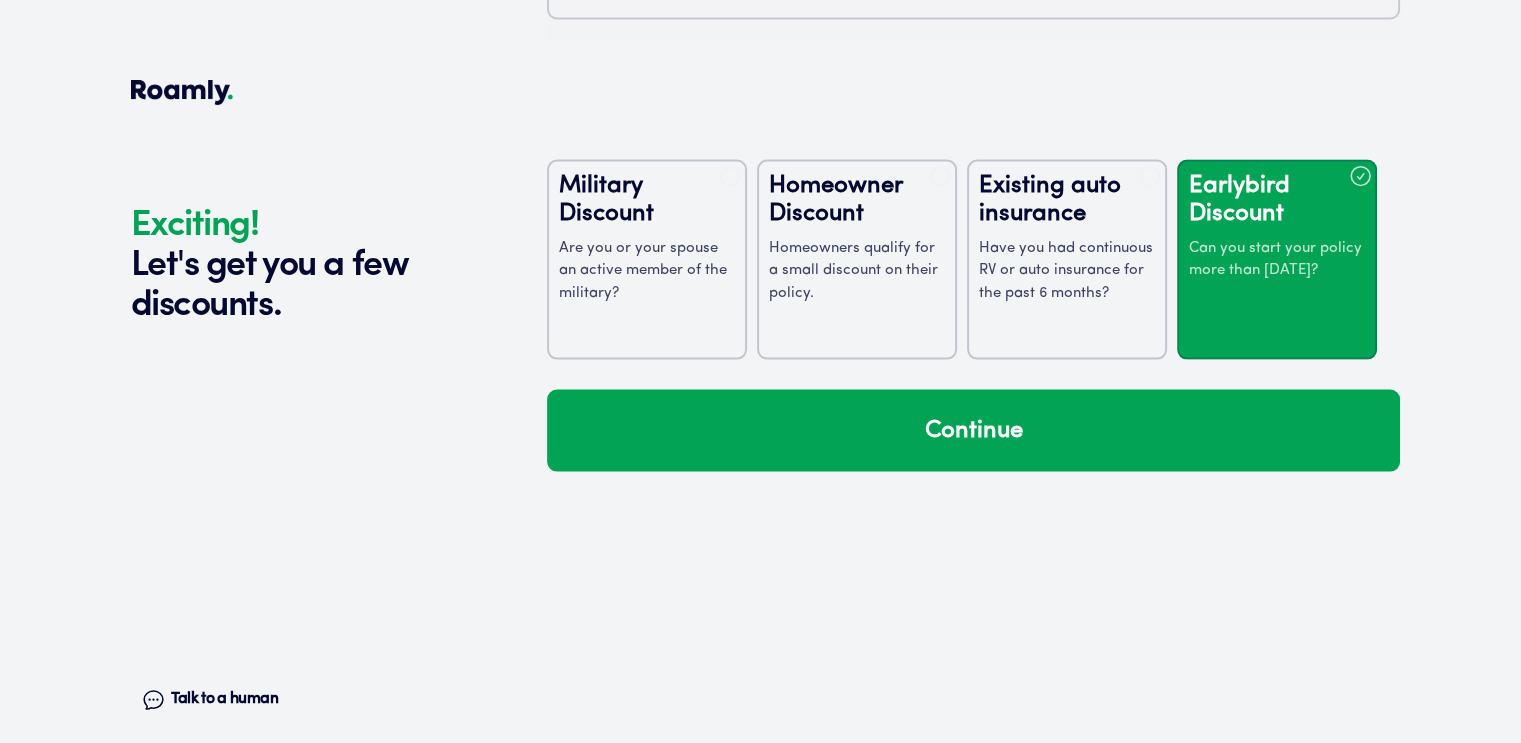 click 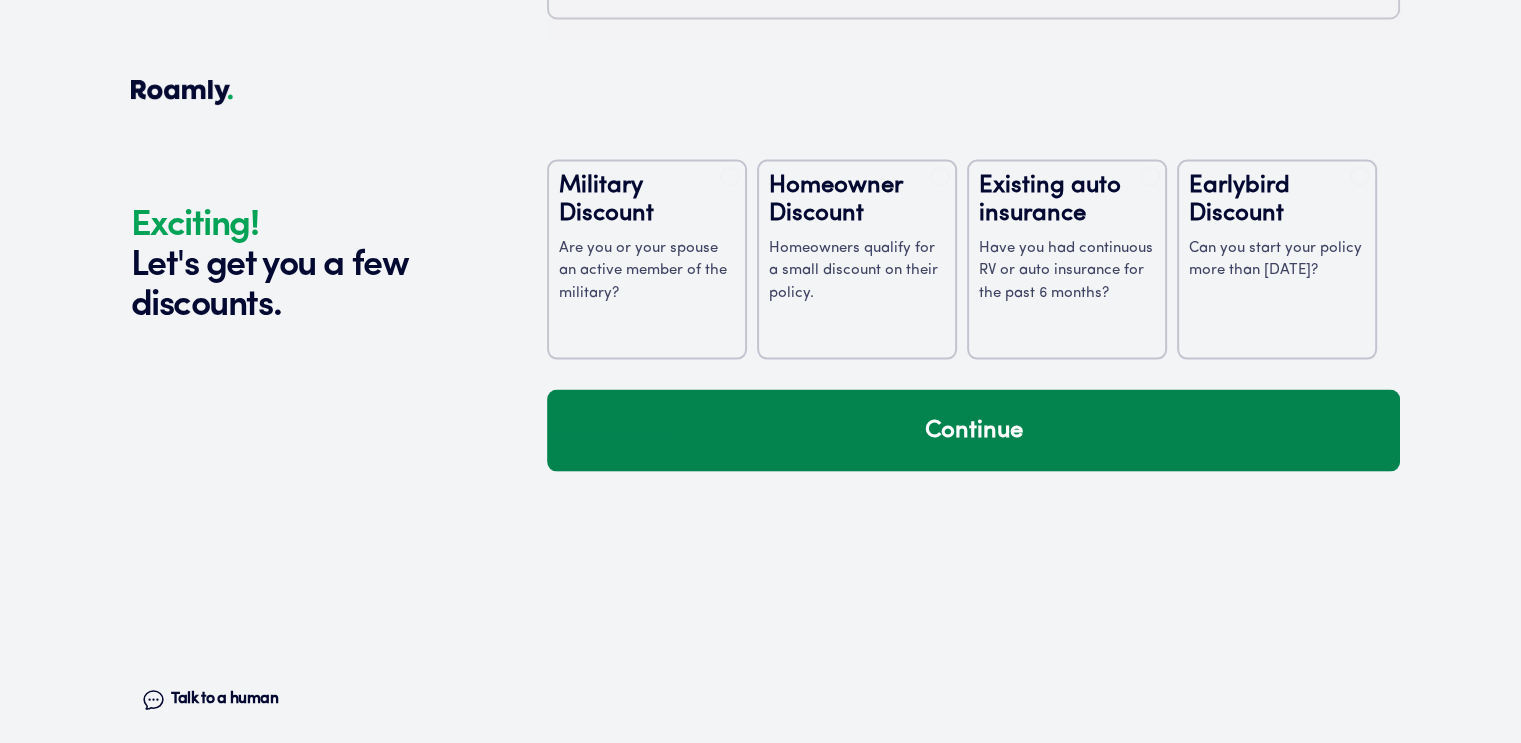 click on "Continue" at bounding box center (973, 431) 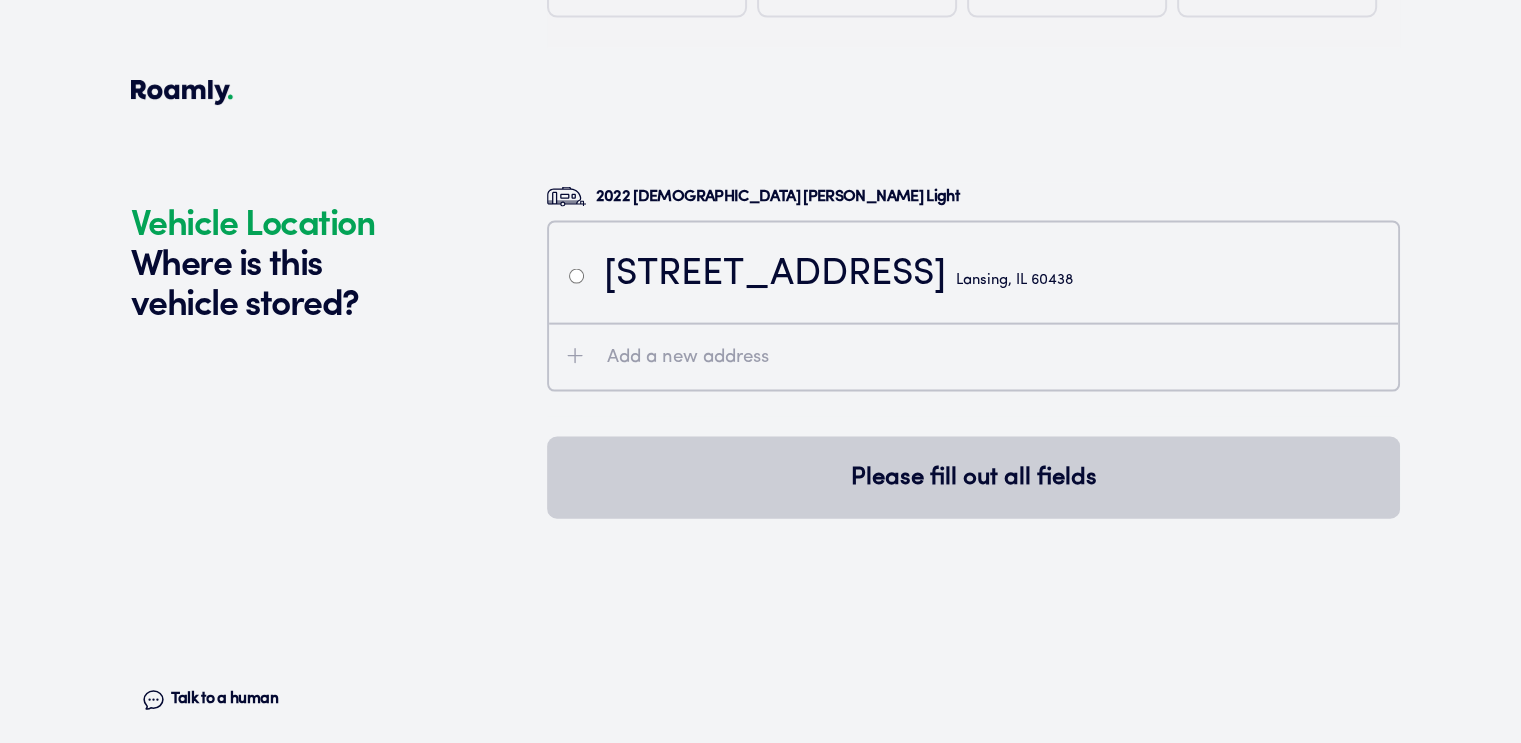 scroll, scrollTop: 4302, scrollLeft: 0, axis: vertical 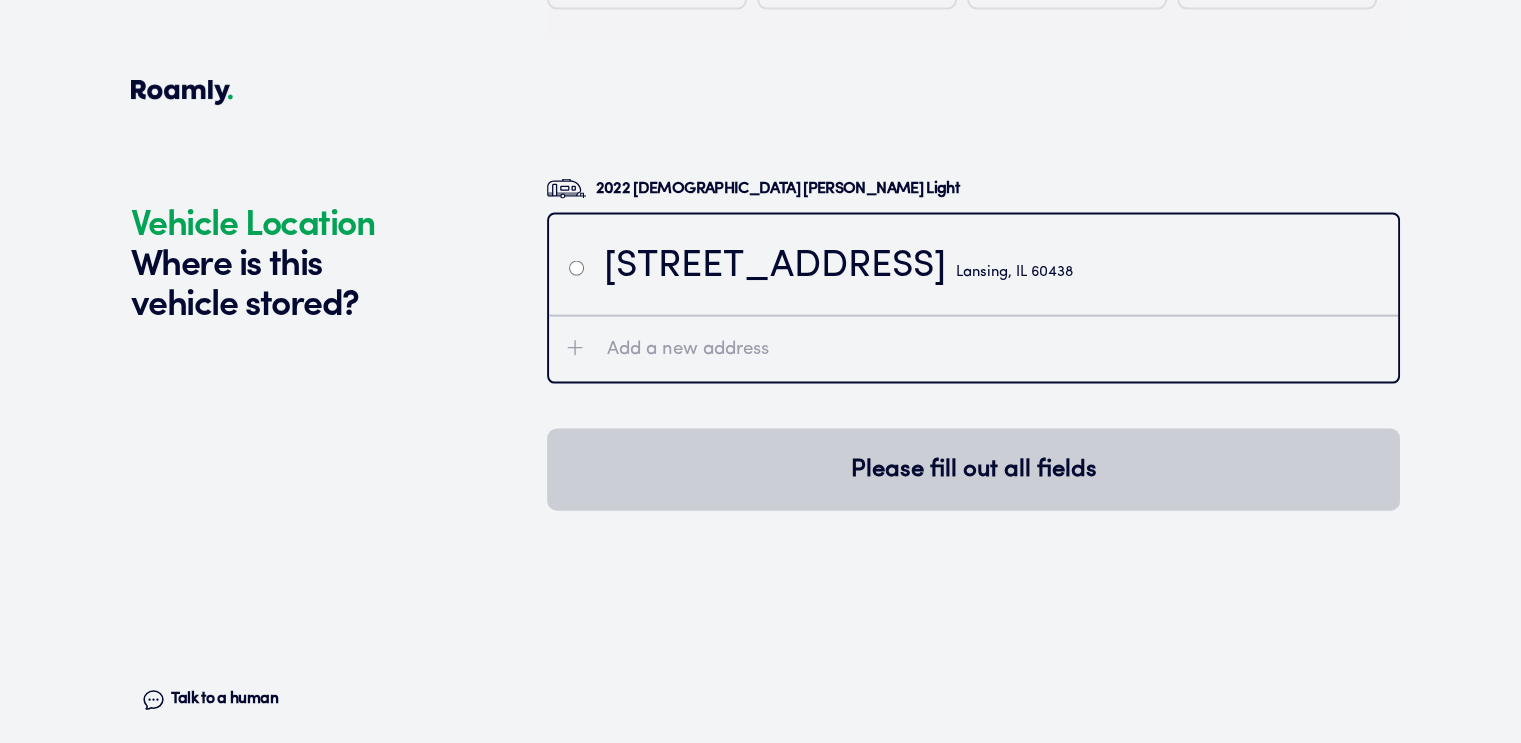 click at bounding box center (576, 267) 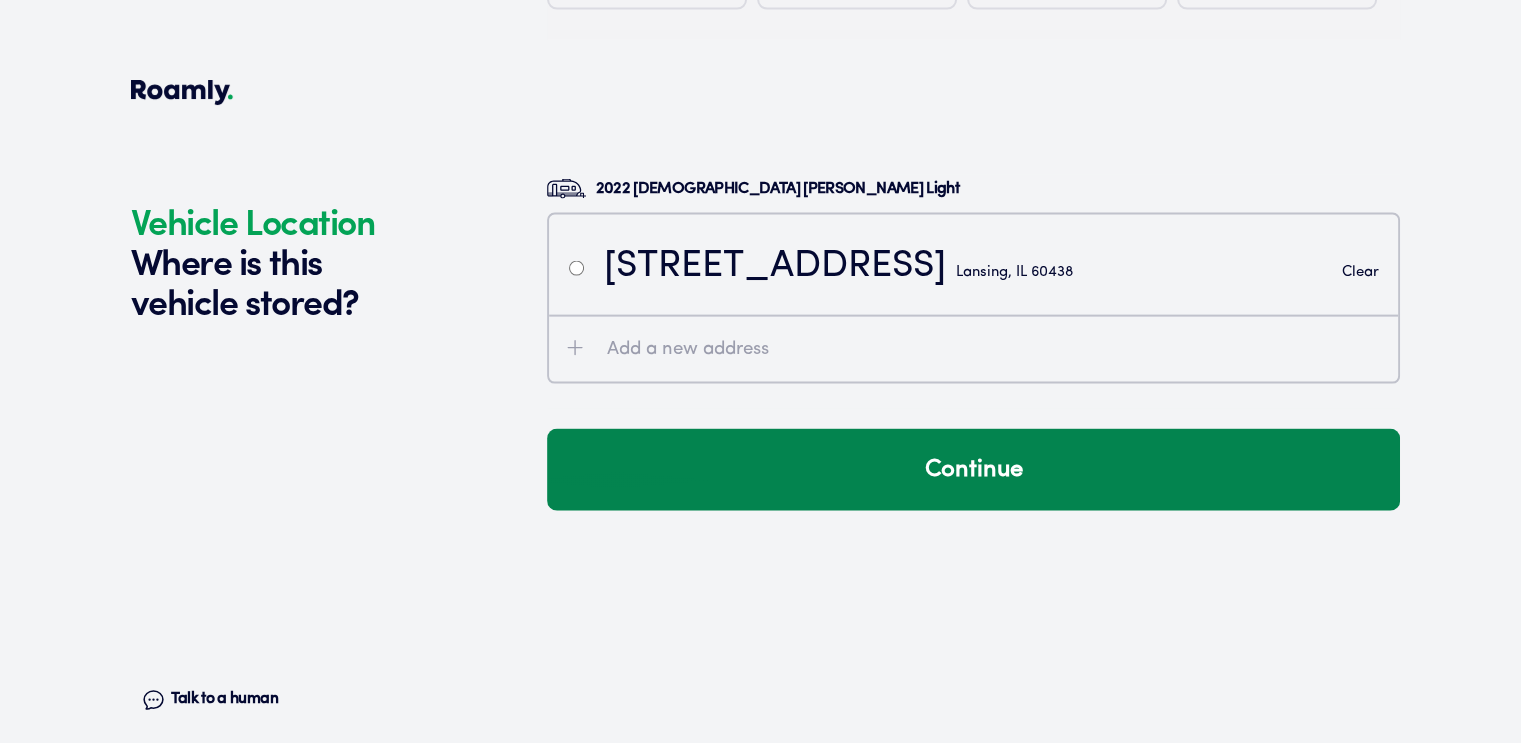 click on "Continue" at bounding box center (973, 470) 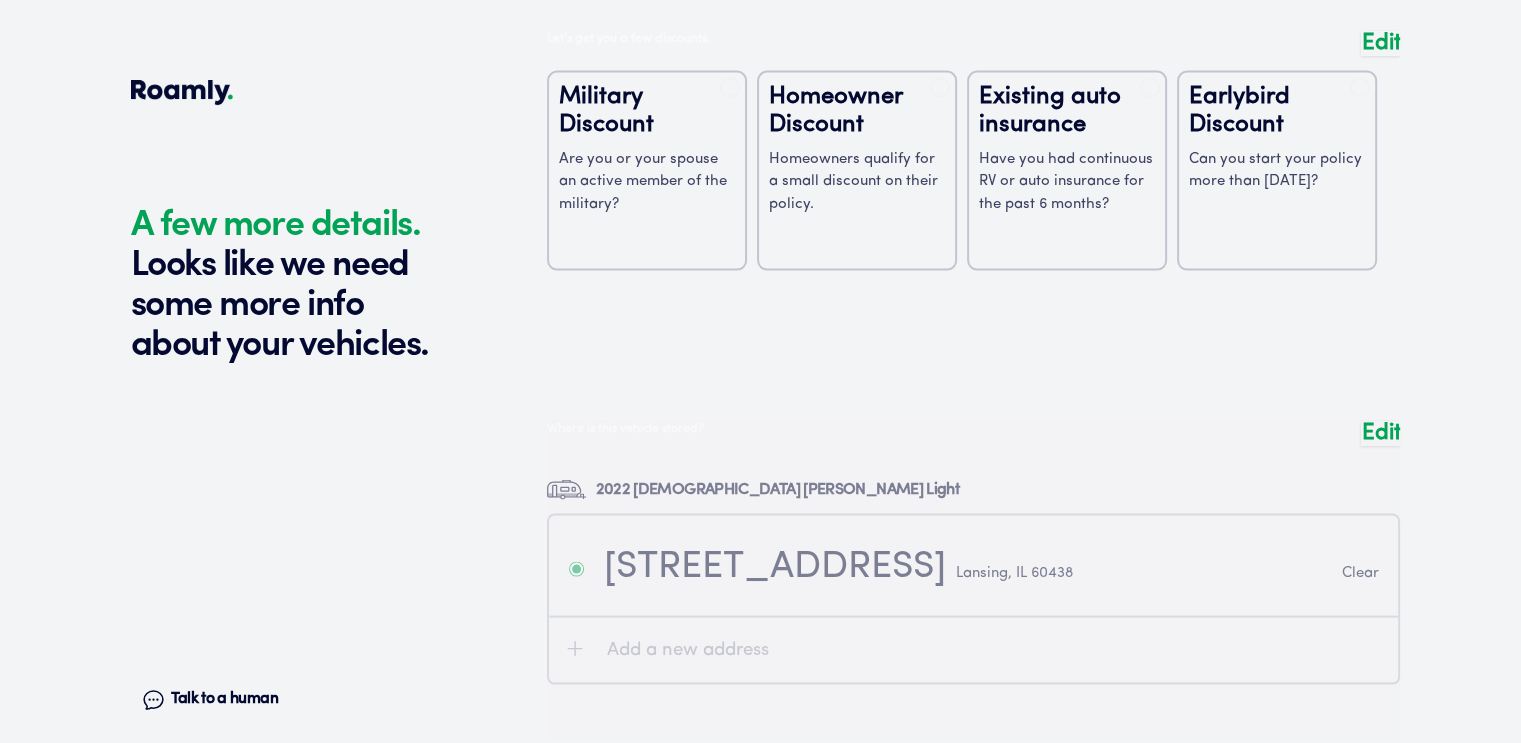 scroll, scrollTop: 3841, scrollLeft: 0, axis: vertical 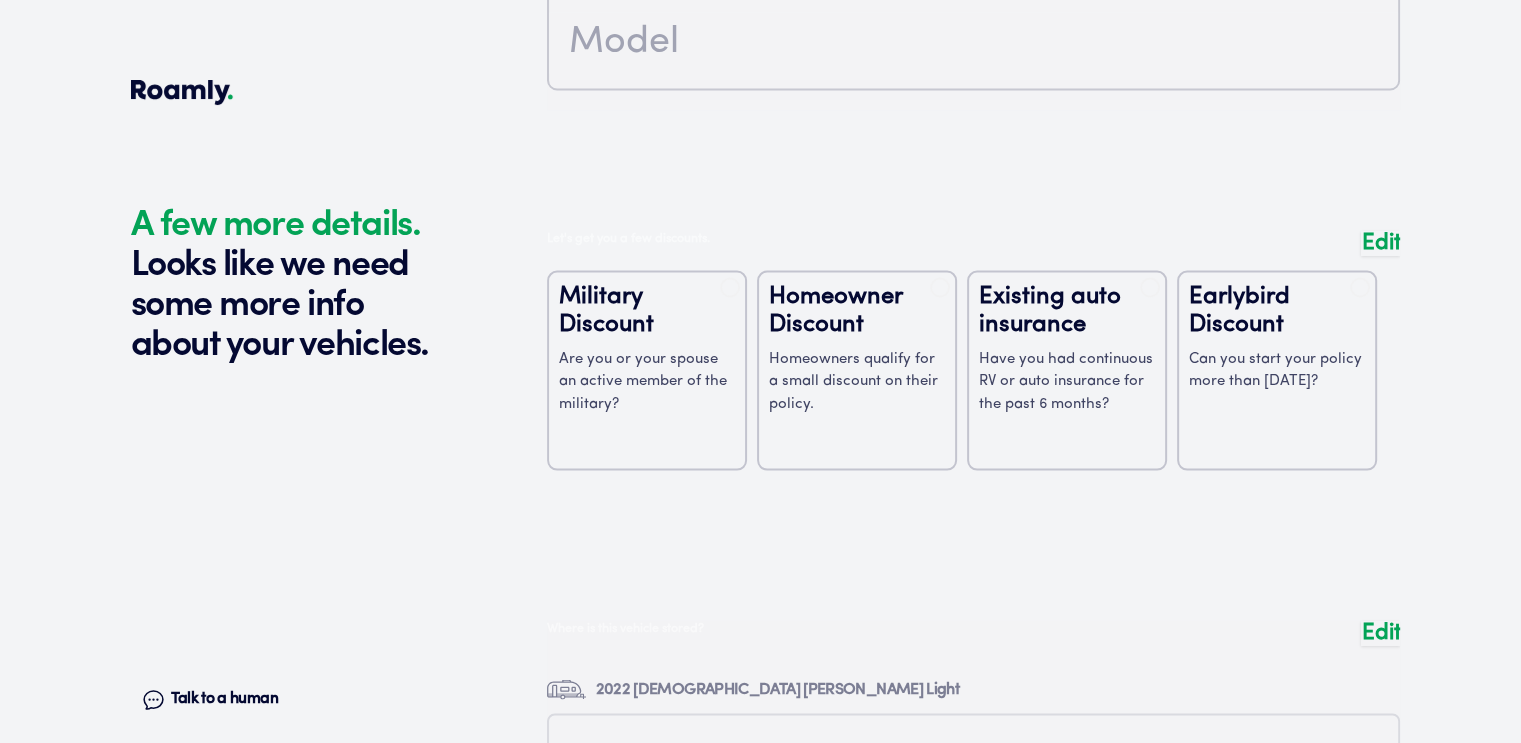 click at bounding box center [973, 366] 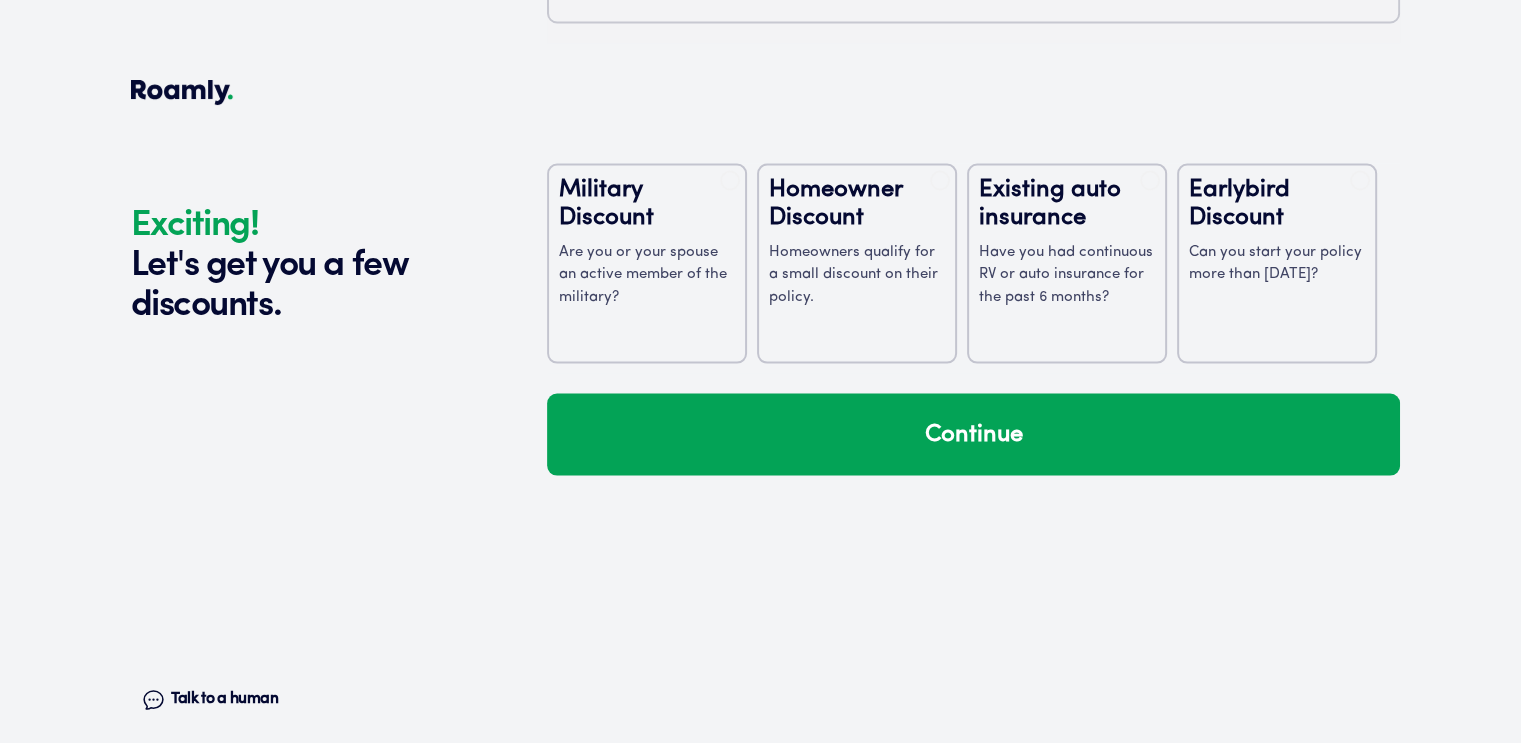 scroll, scrollTop: 3912, scrollLeft: 0, axis: vertical 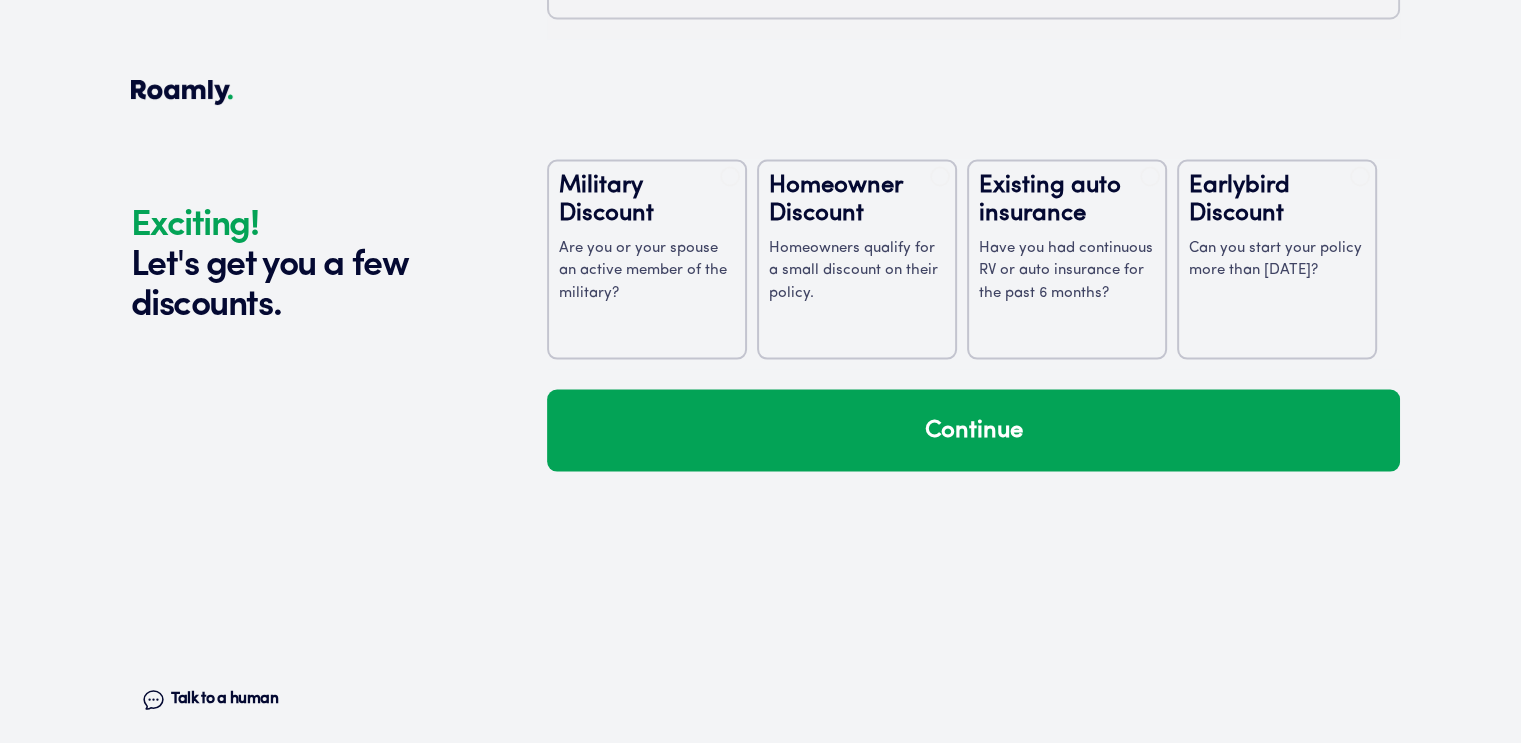 click on "Earlybird Discount" at bounding box center (1277, 200) 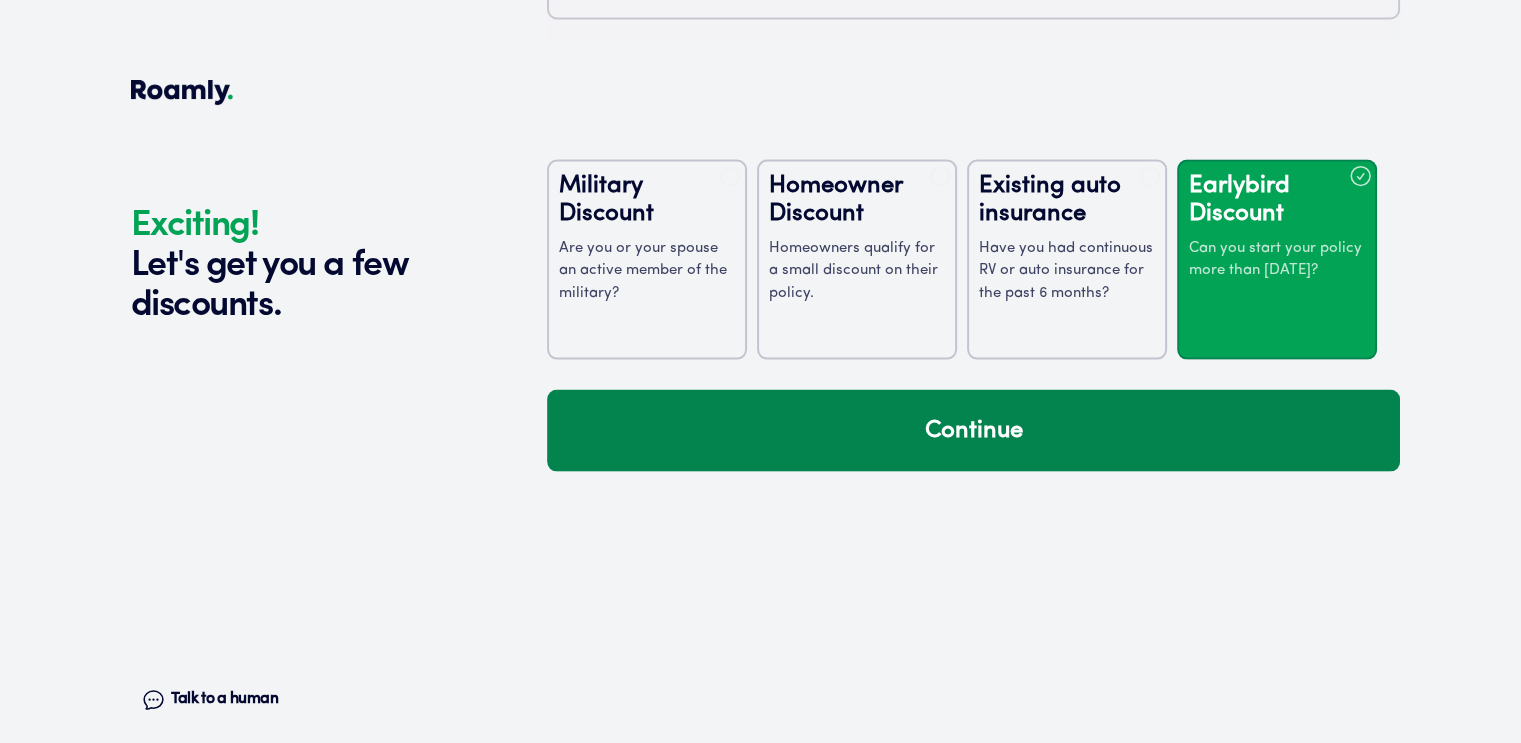 click on "Continue" at bounding box center (973, 431) 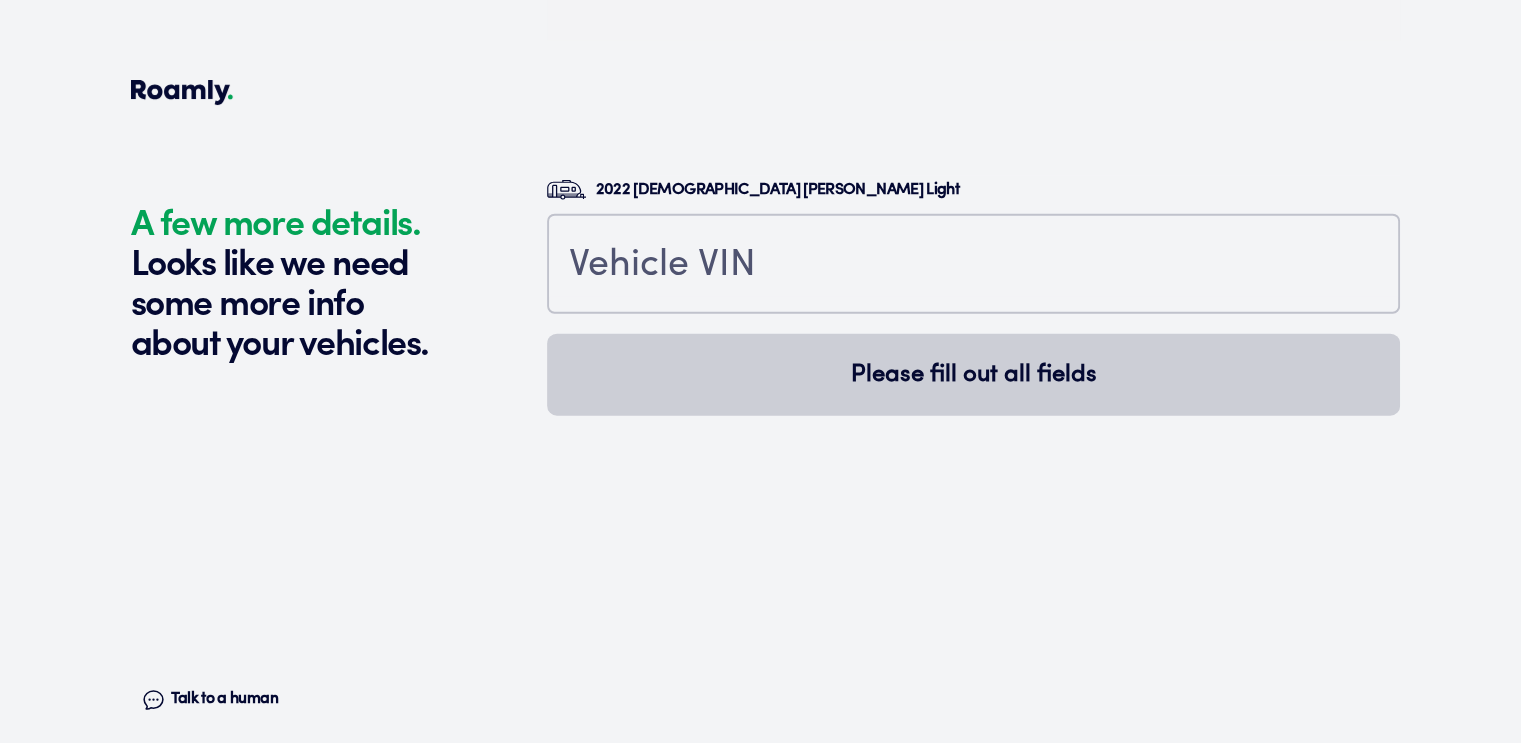 scroll, scrollTop: 4741, scrollLeft: 0, axis: vertical 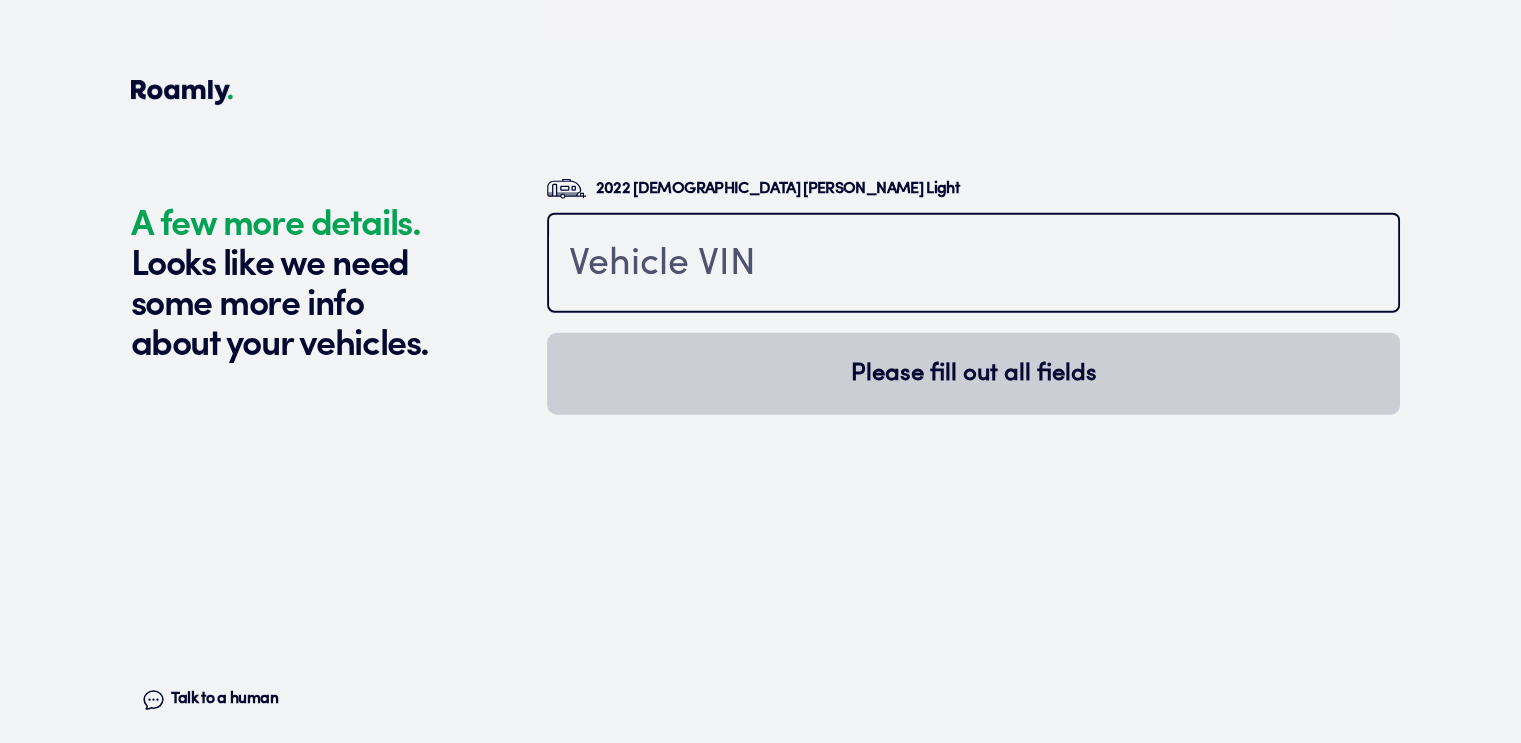 click at bounding box center [973, 265] 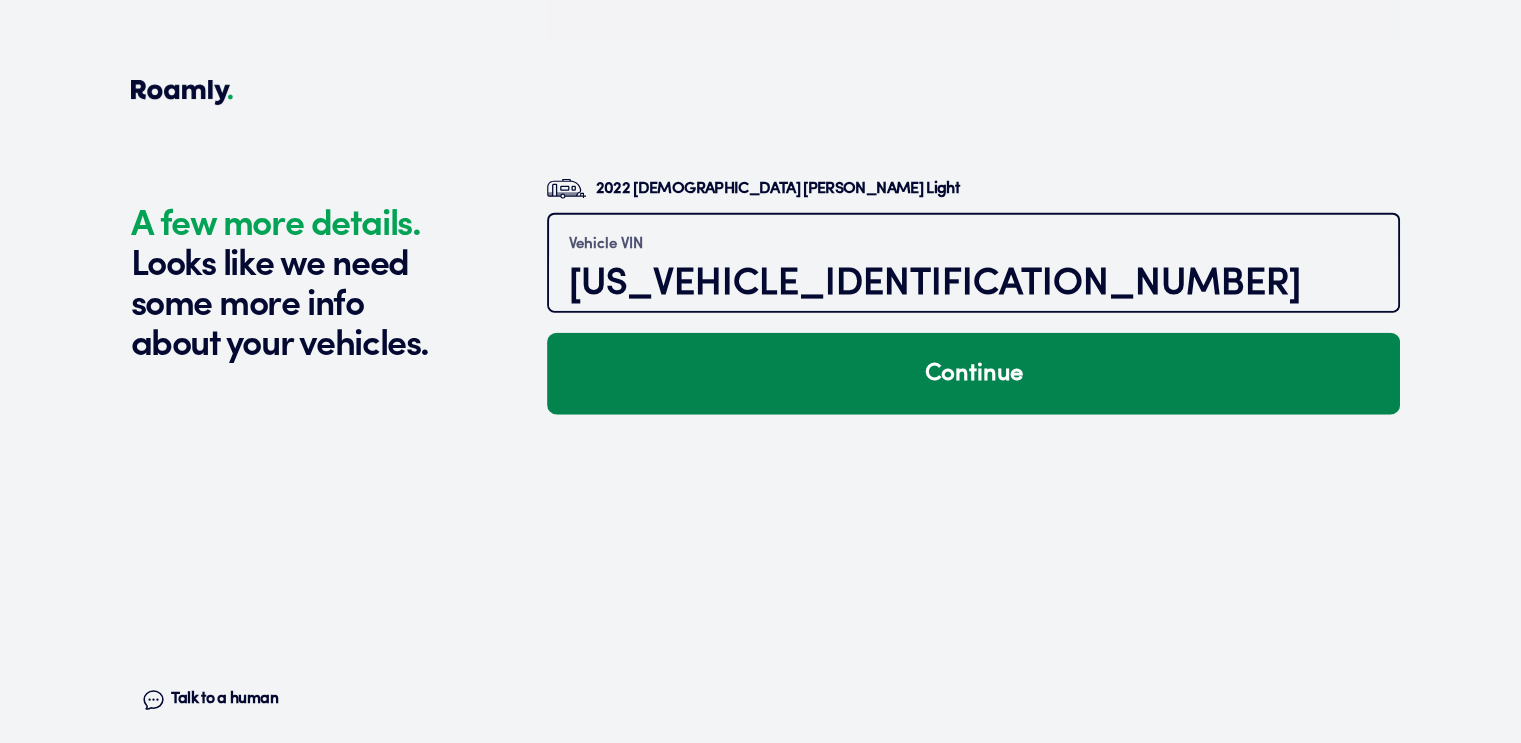 type on "[US_VEHICLE_IDENTIFICATION_NUMBER]" 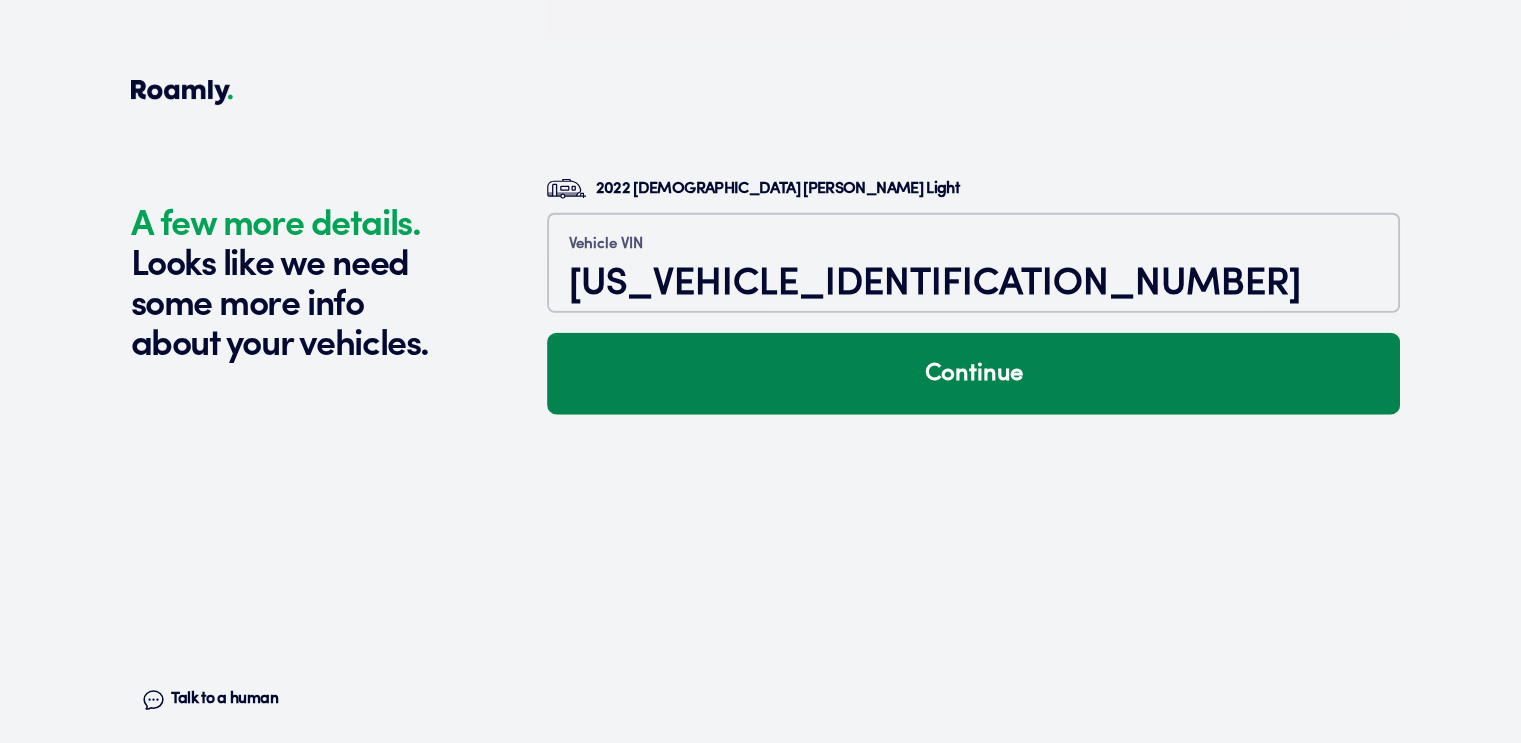 click on "Continue" at bounding box center [973, 374] 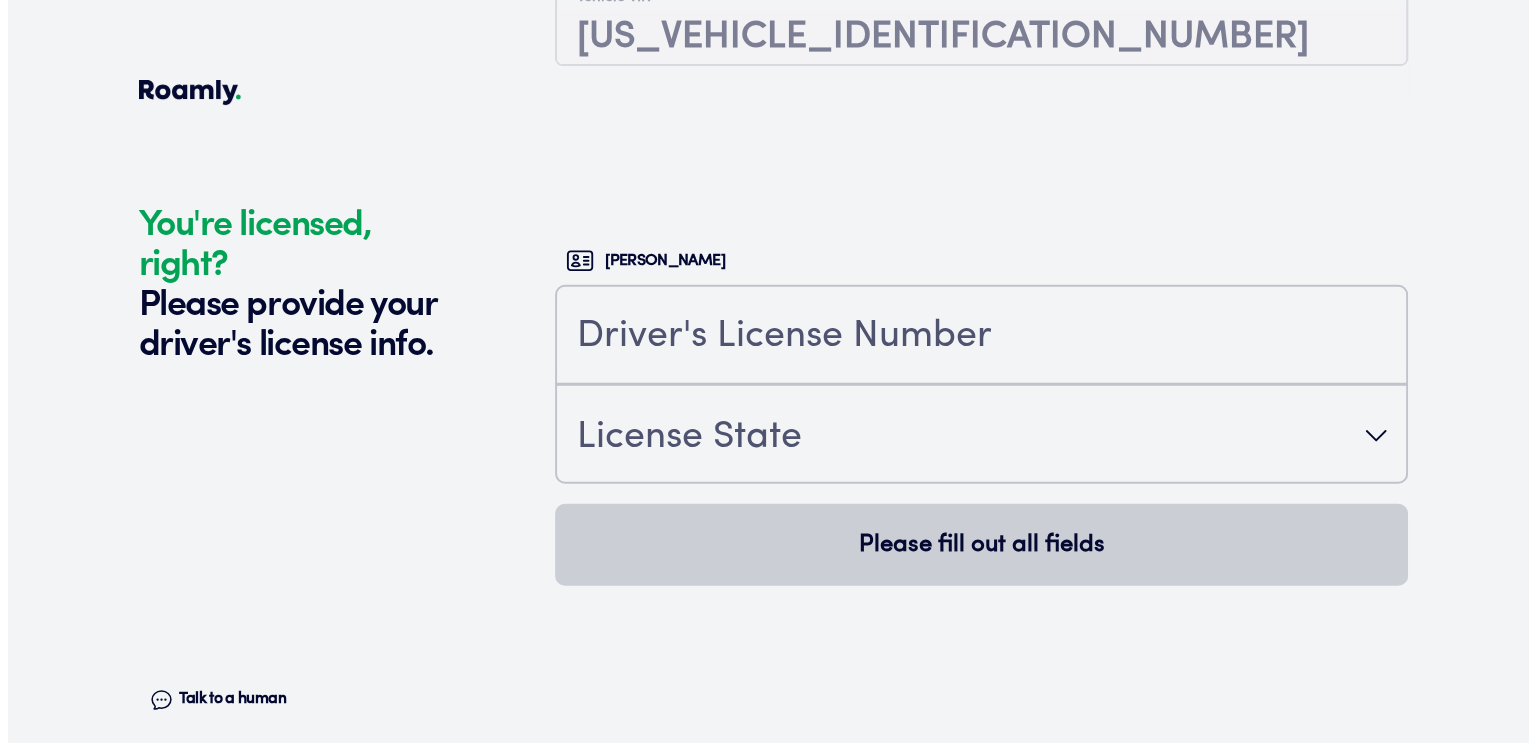 scroll, scrollTop: 5084, scrollLeft: 0, axis: vertical 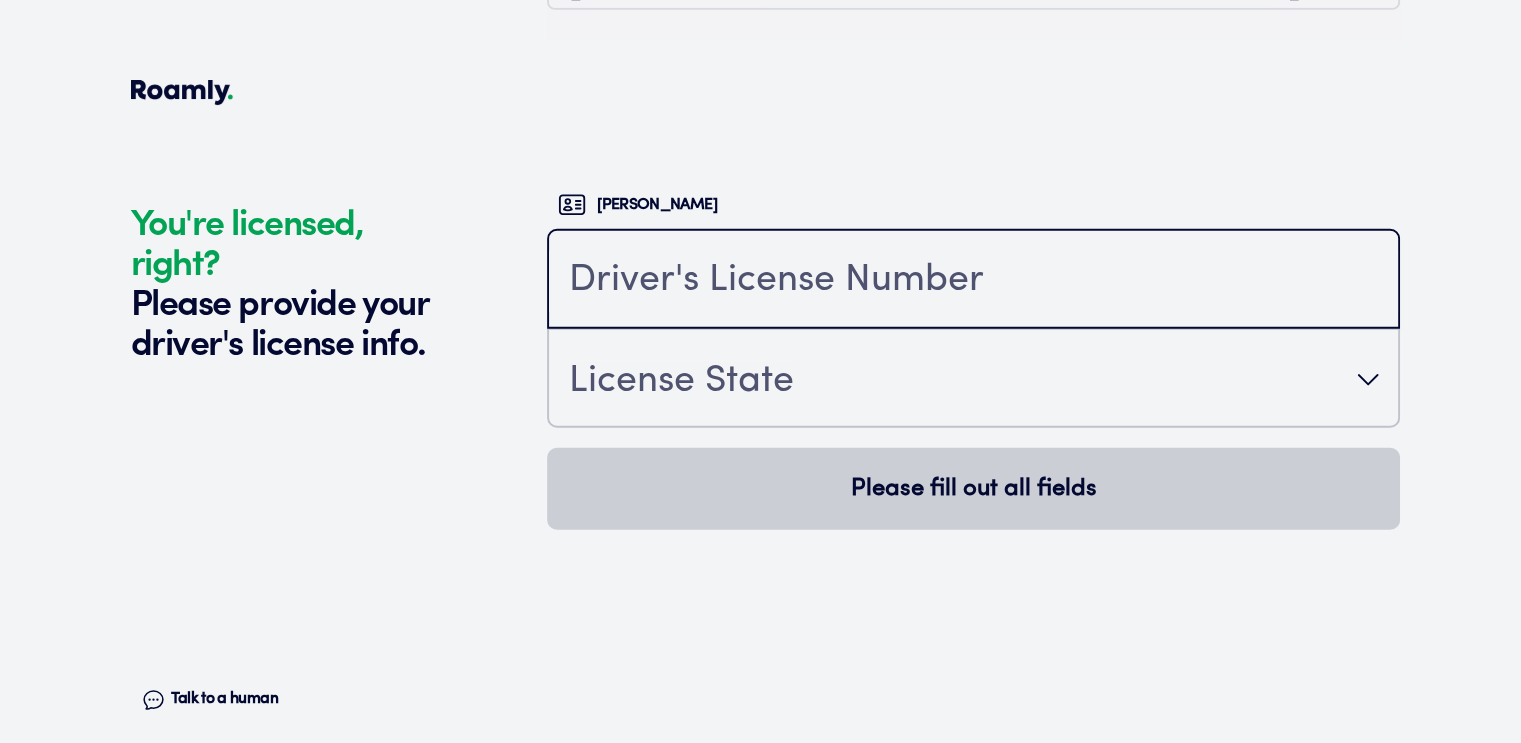 click at bounding box center [973, 281] 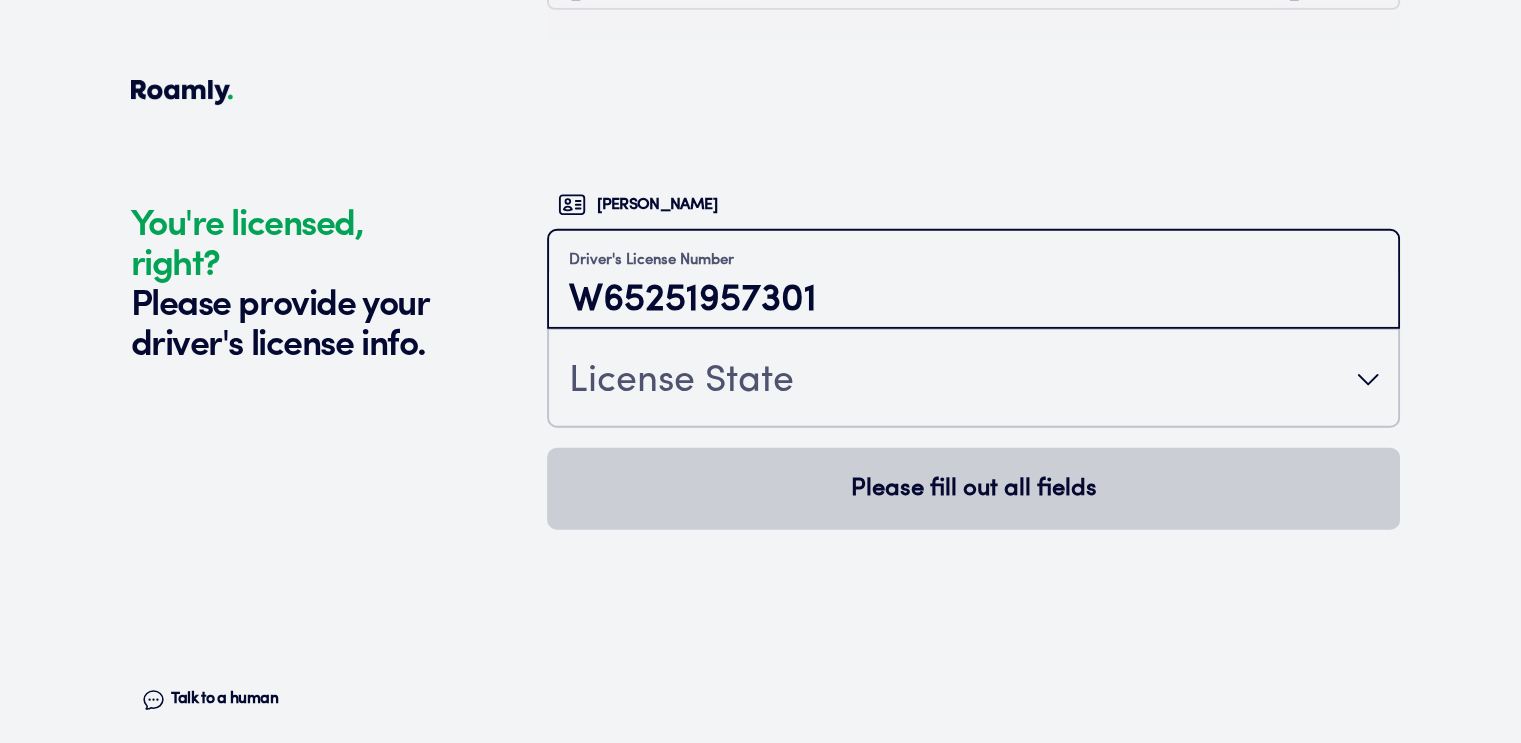 type on "W65251957301" 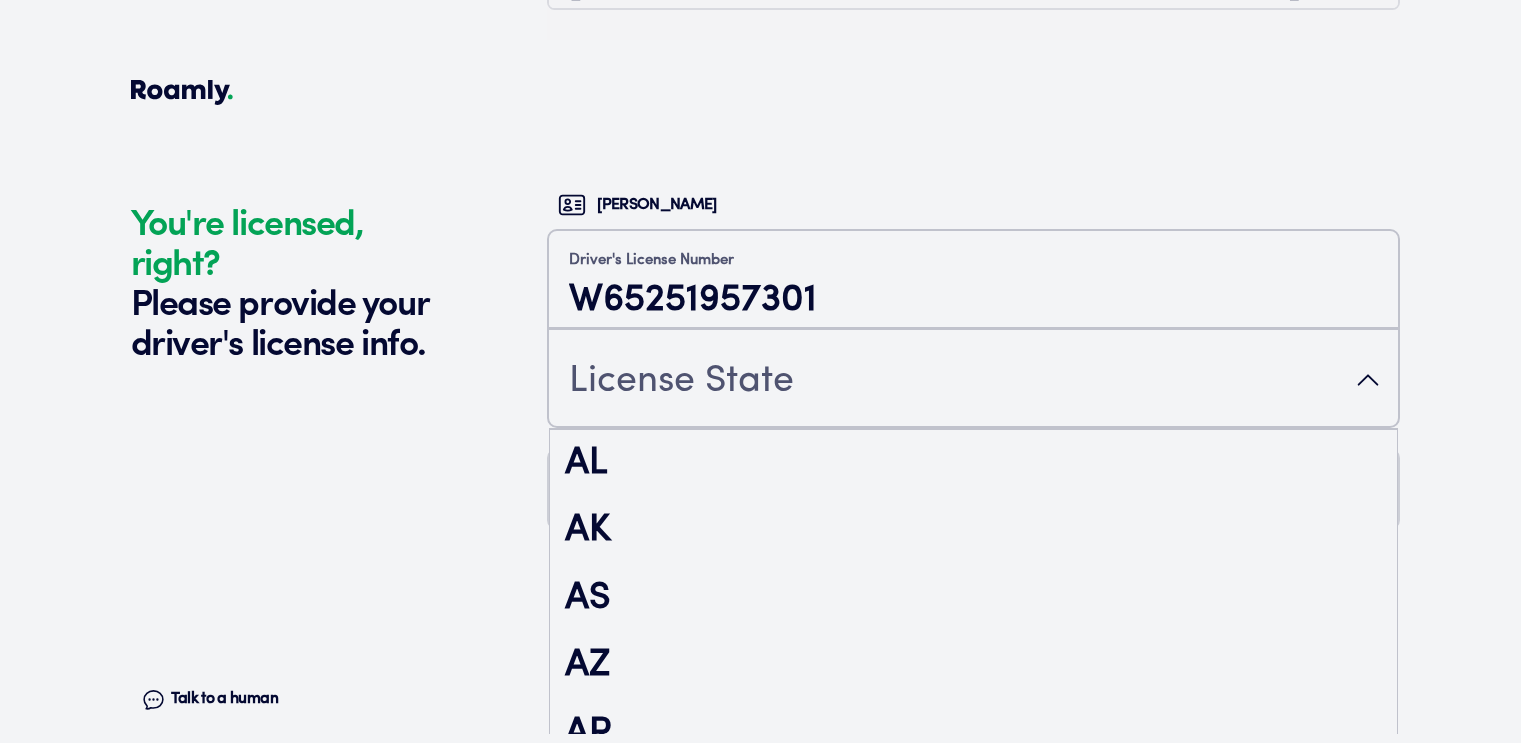 click on "License State" at bounding box center [973, 380] 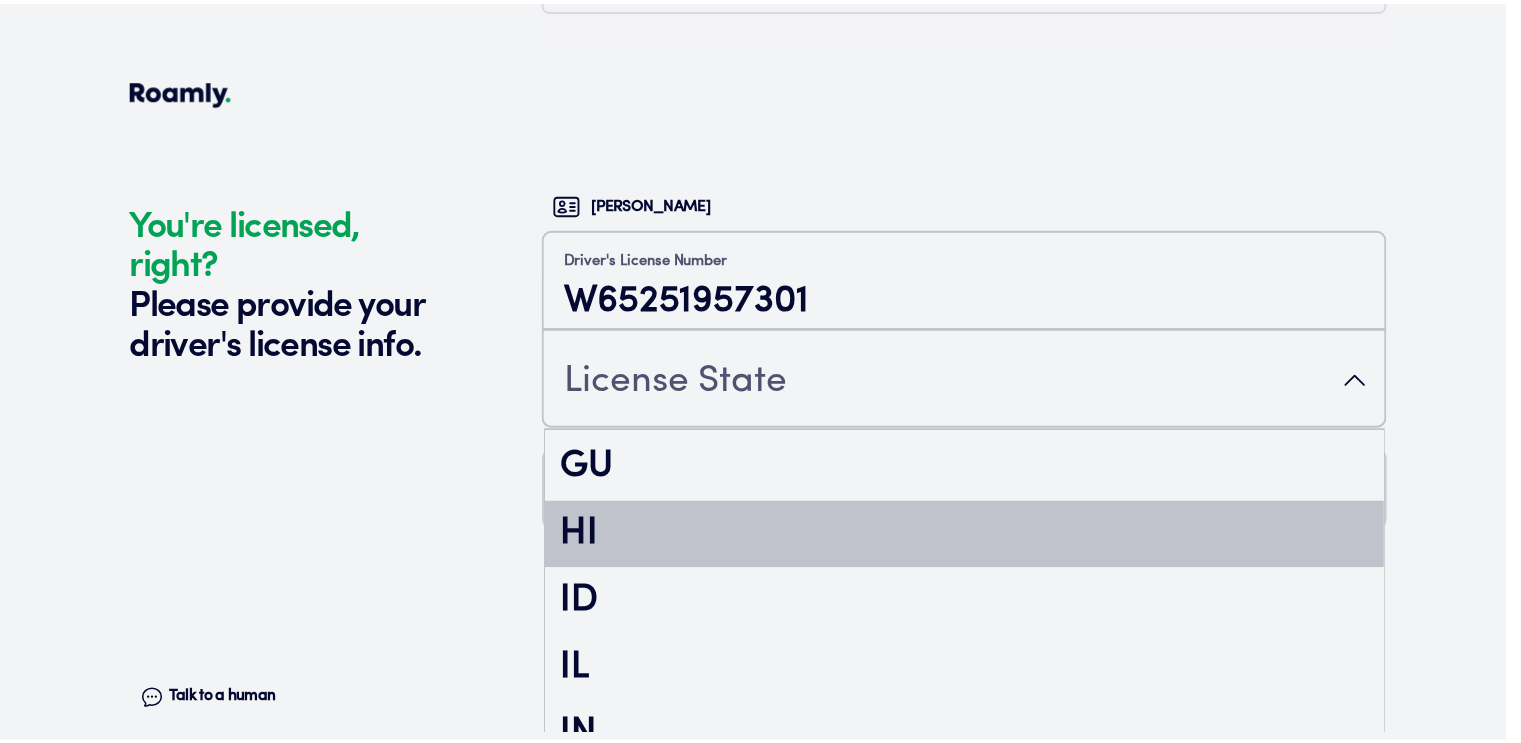 scroll, scrollTop: 900, scrollLeft: 0, axis: vertical 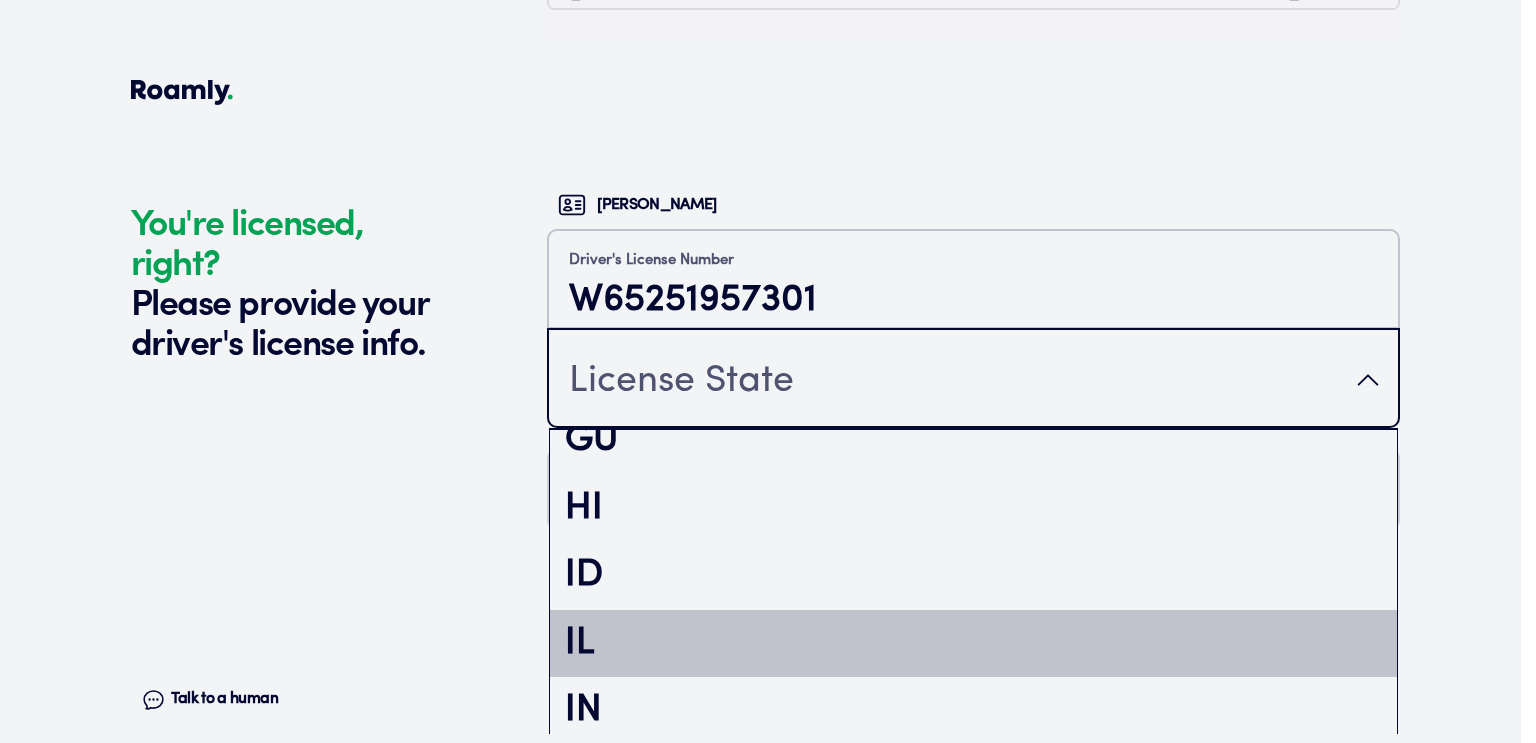 click on "IL" at bounding box center [973, 644] 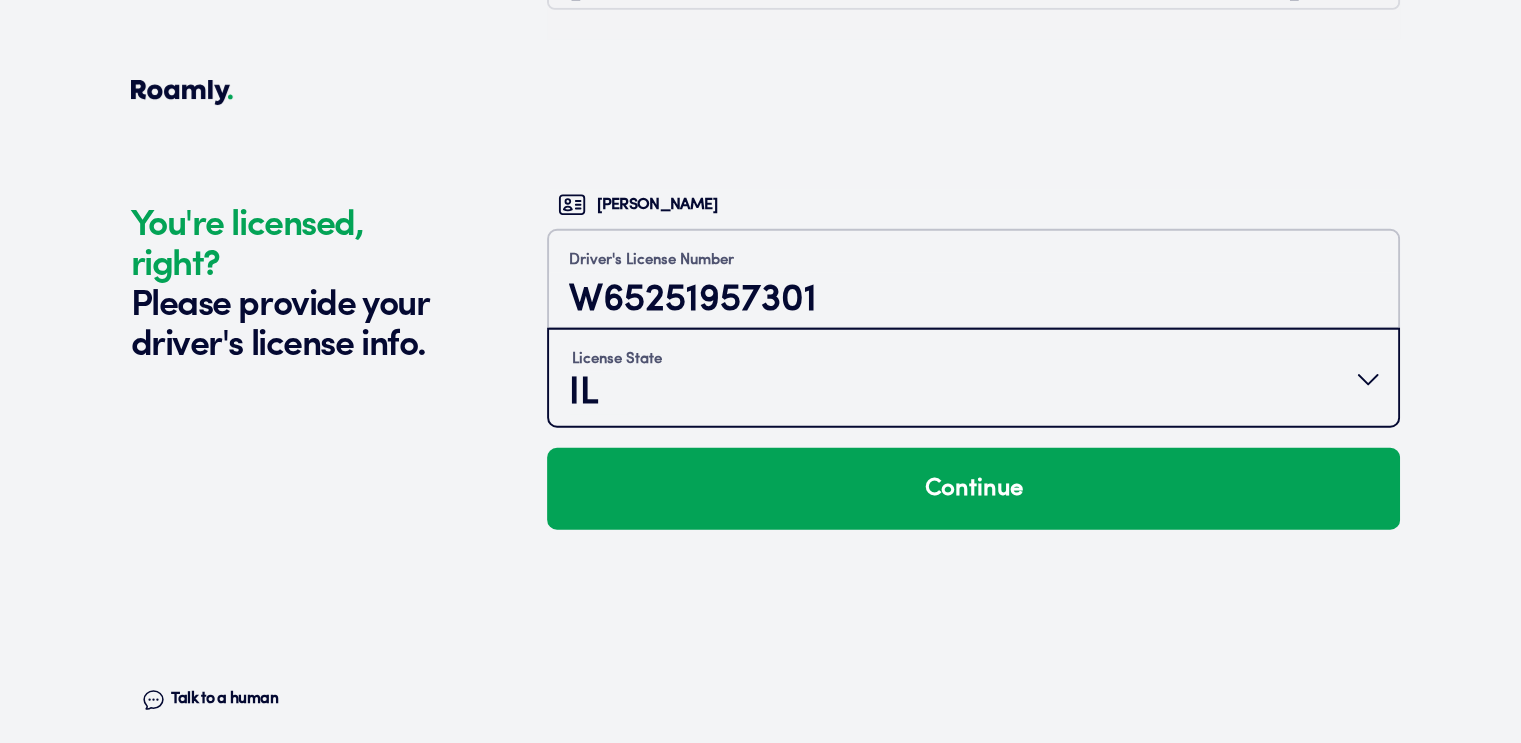 type 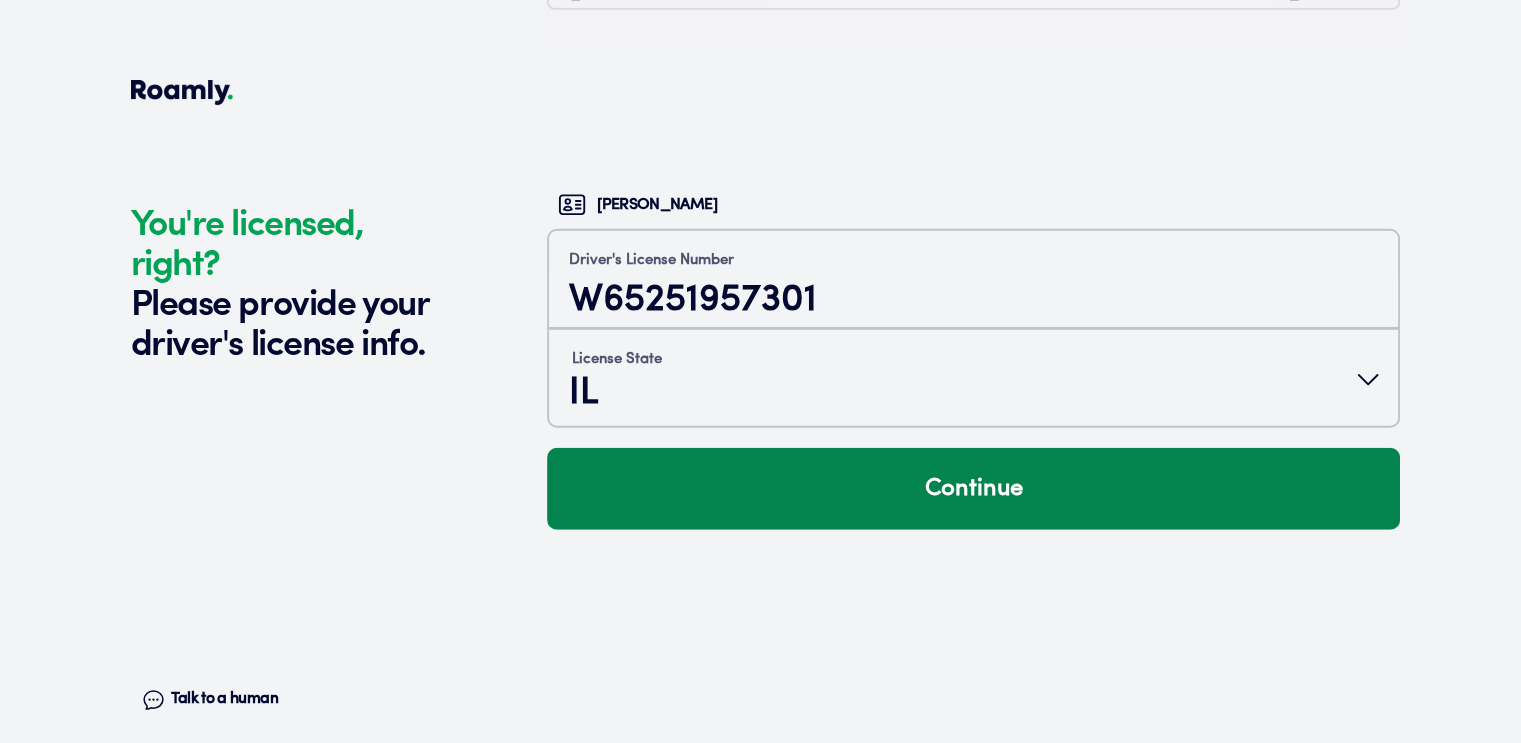 click on "Continue" at bounding box center [973, 489] 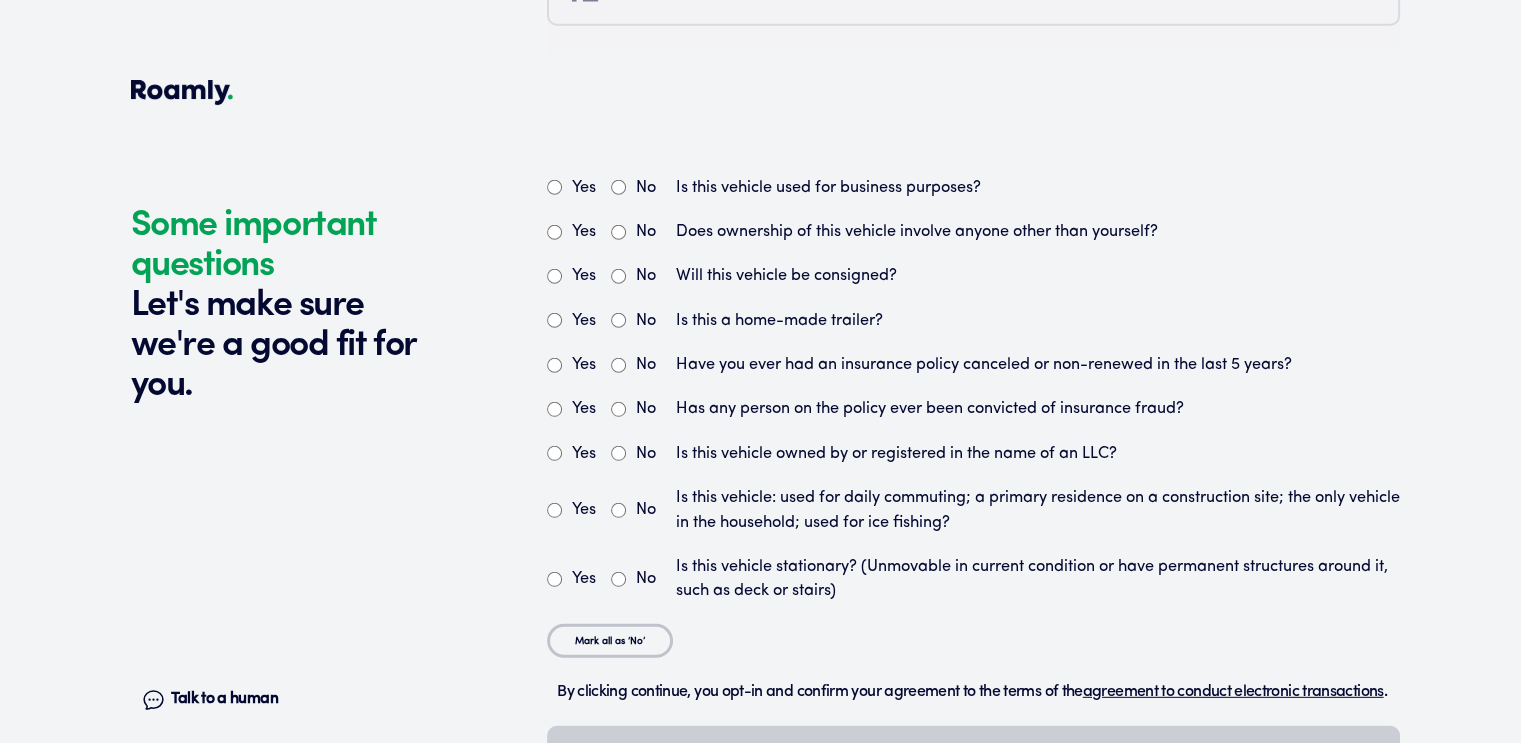 scroll, scrollTop: 5561, scrollLeft: 0, axis: vertical 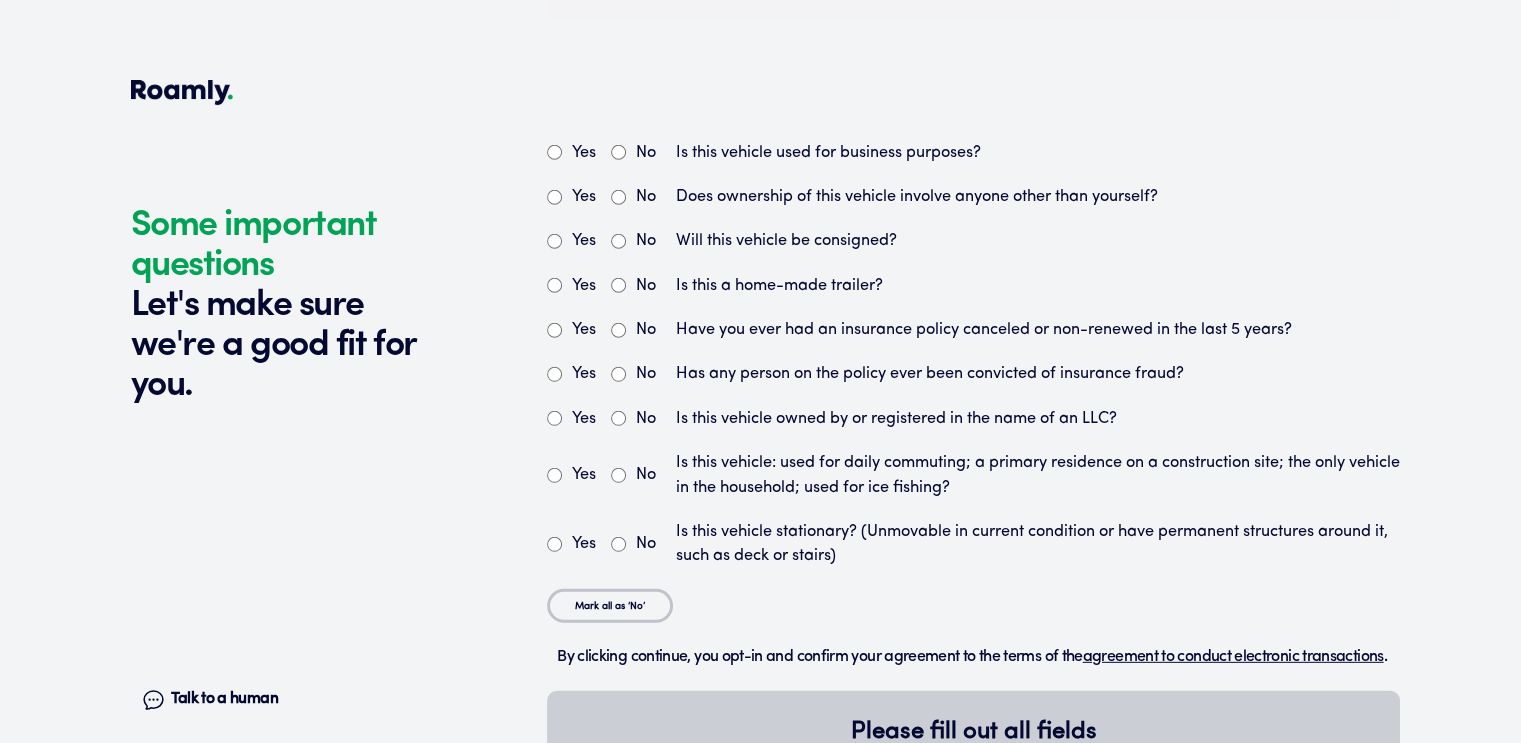 click on "No" at bounding box center (618, 152) 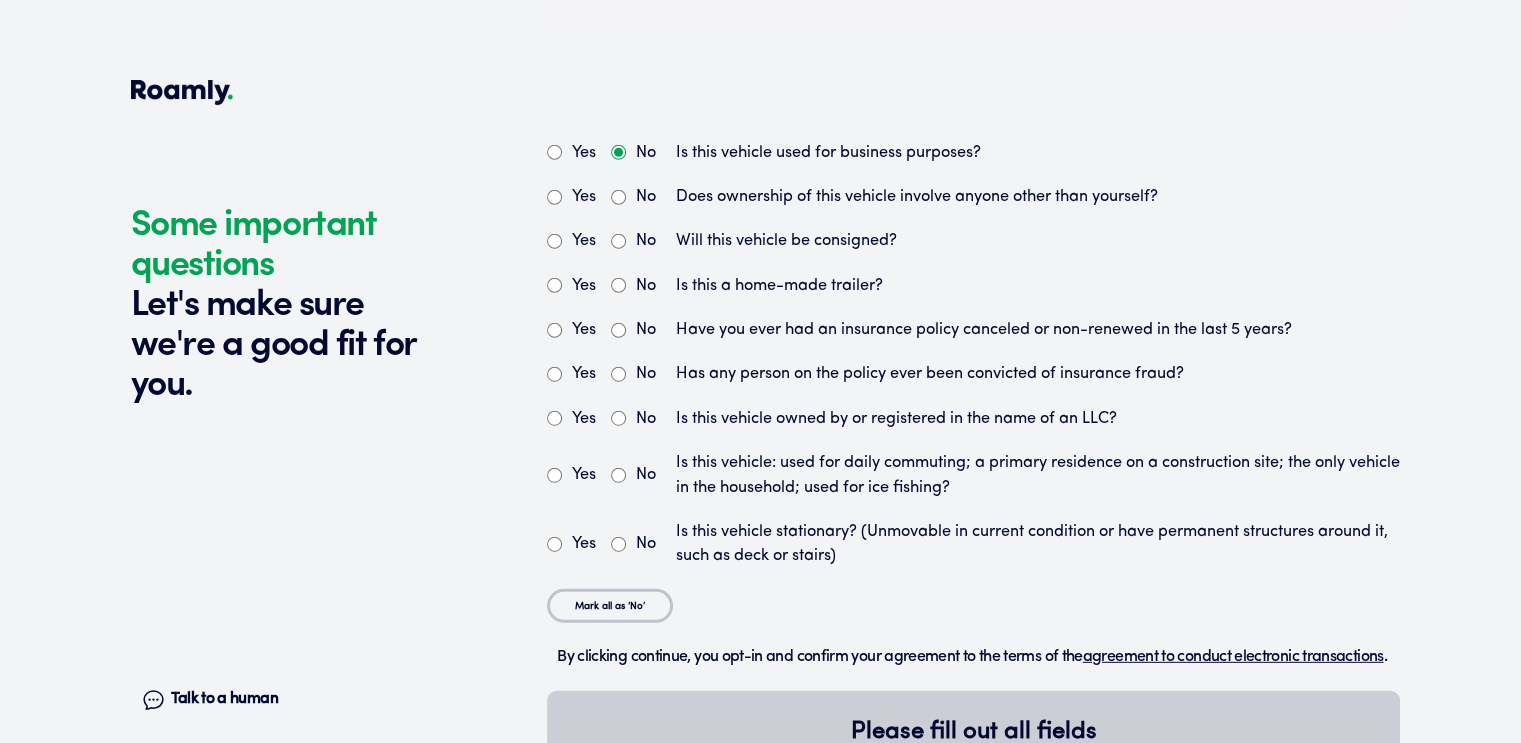 radio on "true" 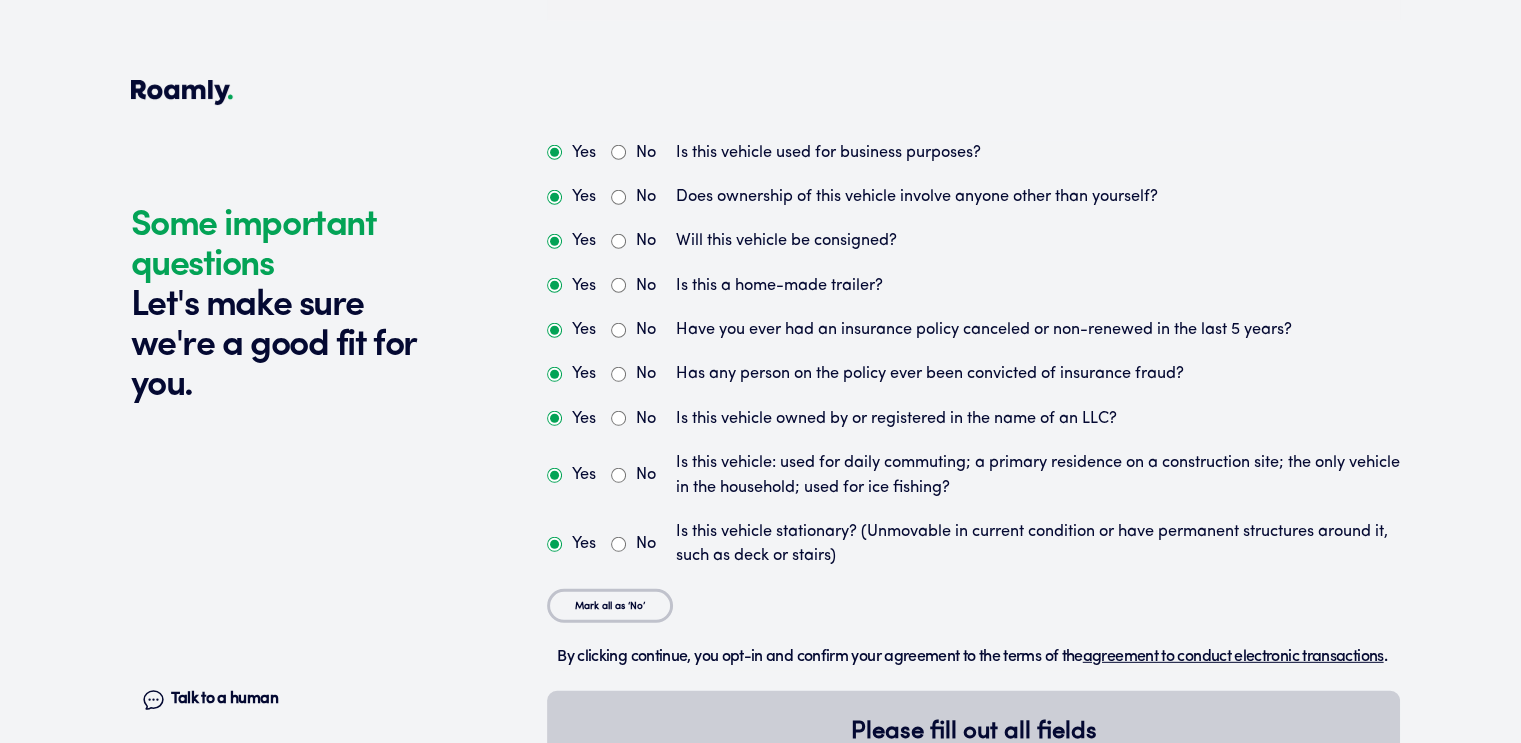 click on "No" at bounding box center [618, 197] 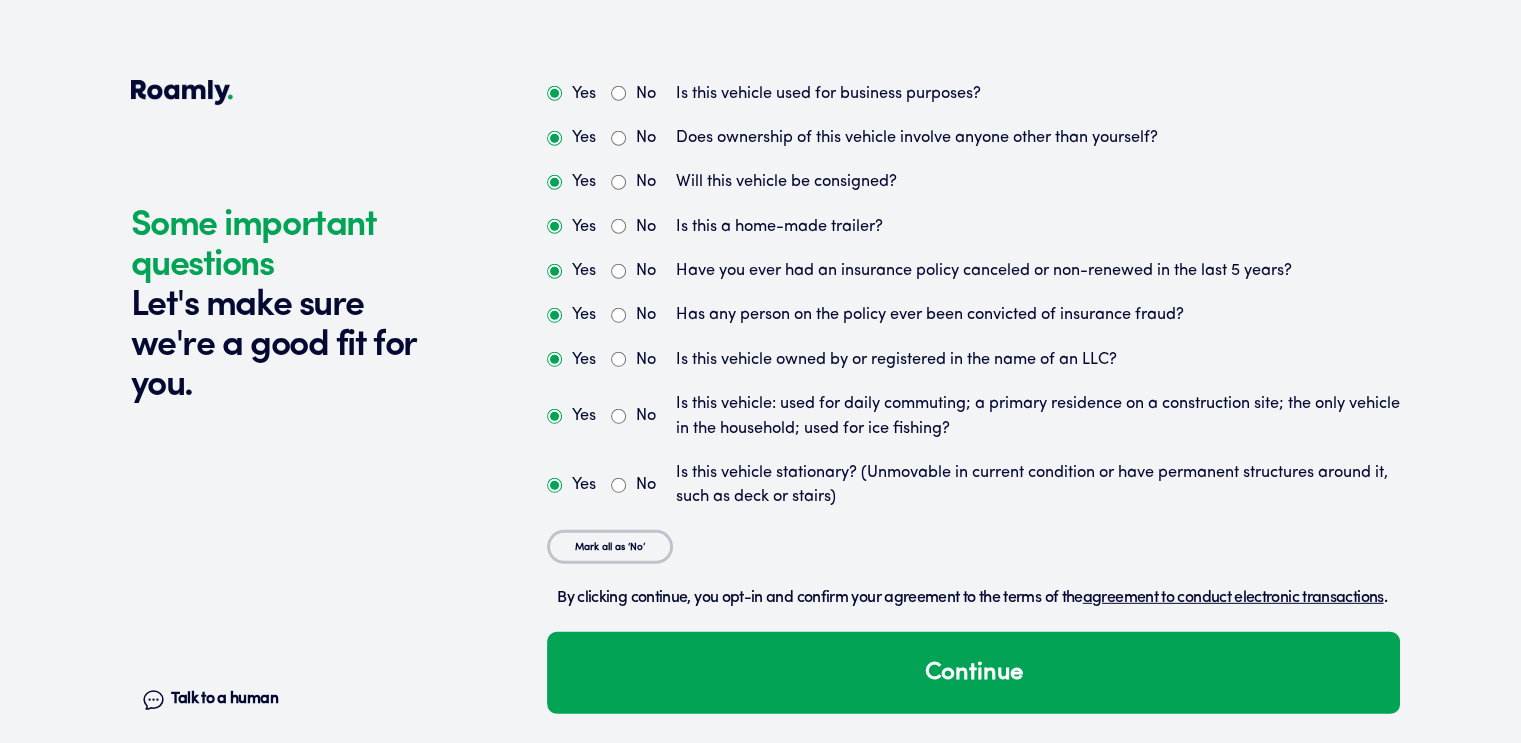 scroll, scrollTop: 5648, scrollLeft: 0, axis: vertical 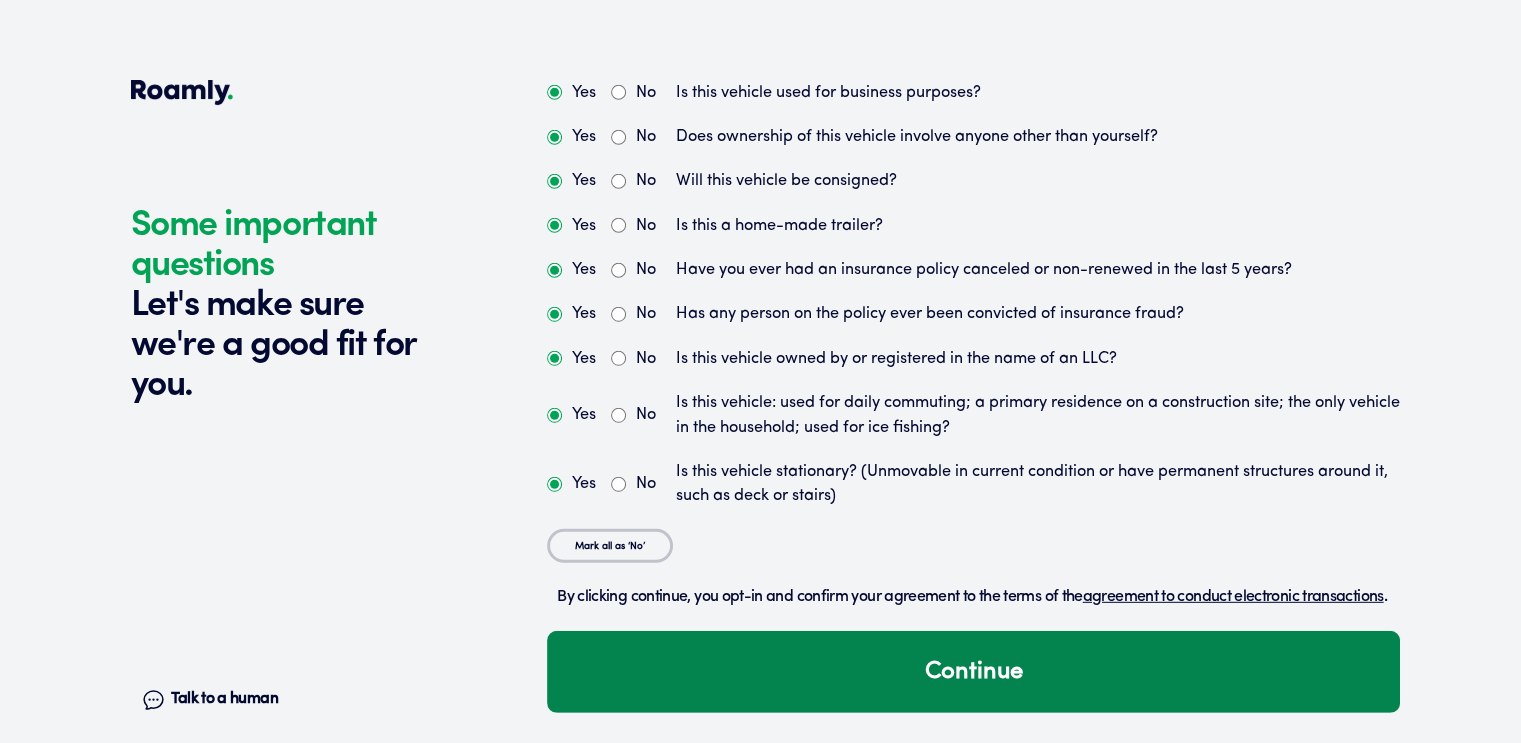 click on "Continue" at bounding box center [973, 672] 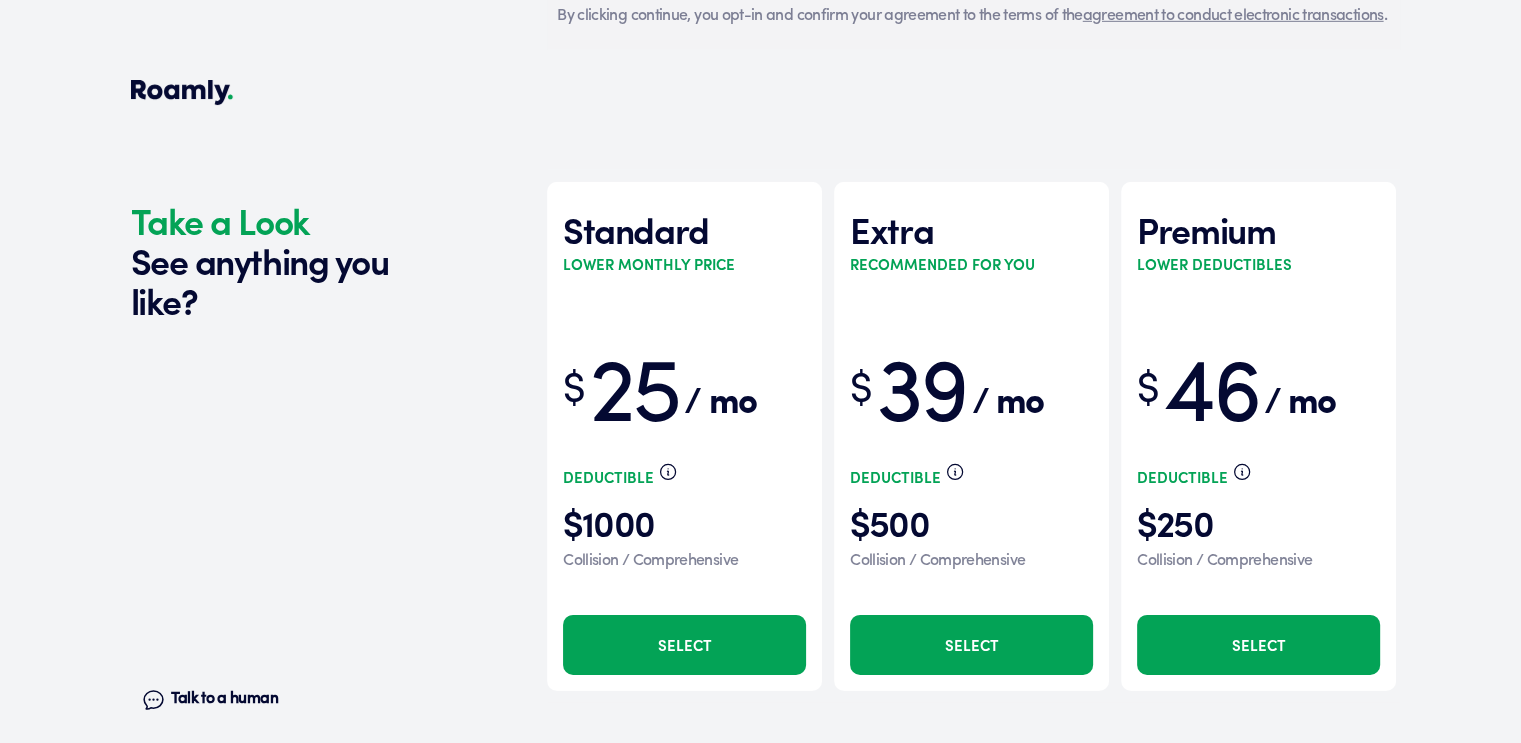 scroll, scrollTop: 6280, scrollLeft: 0, axis: vertical 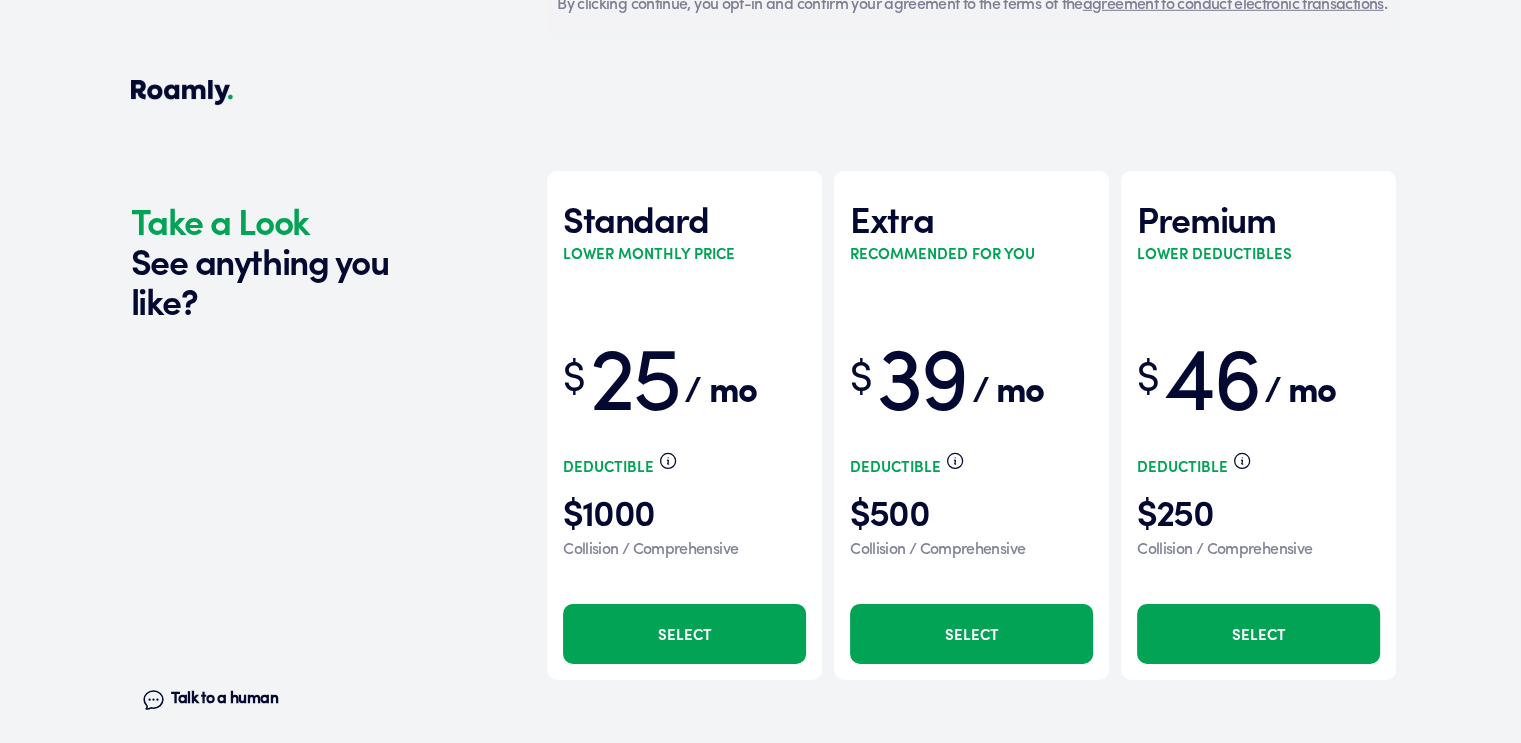 click on "Select" at bounding box center (971, 634) 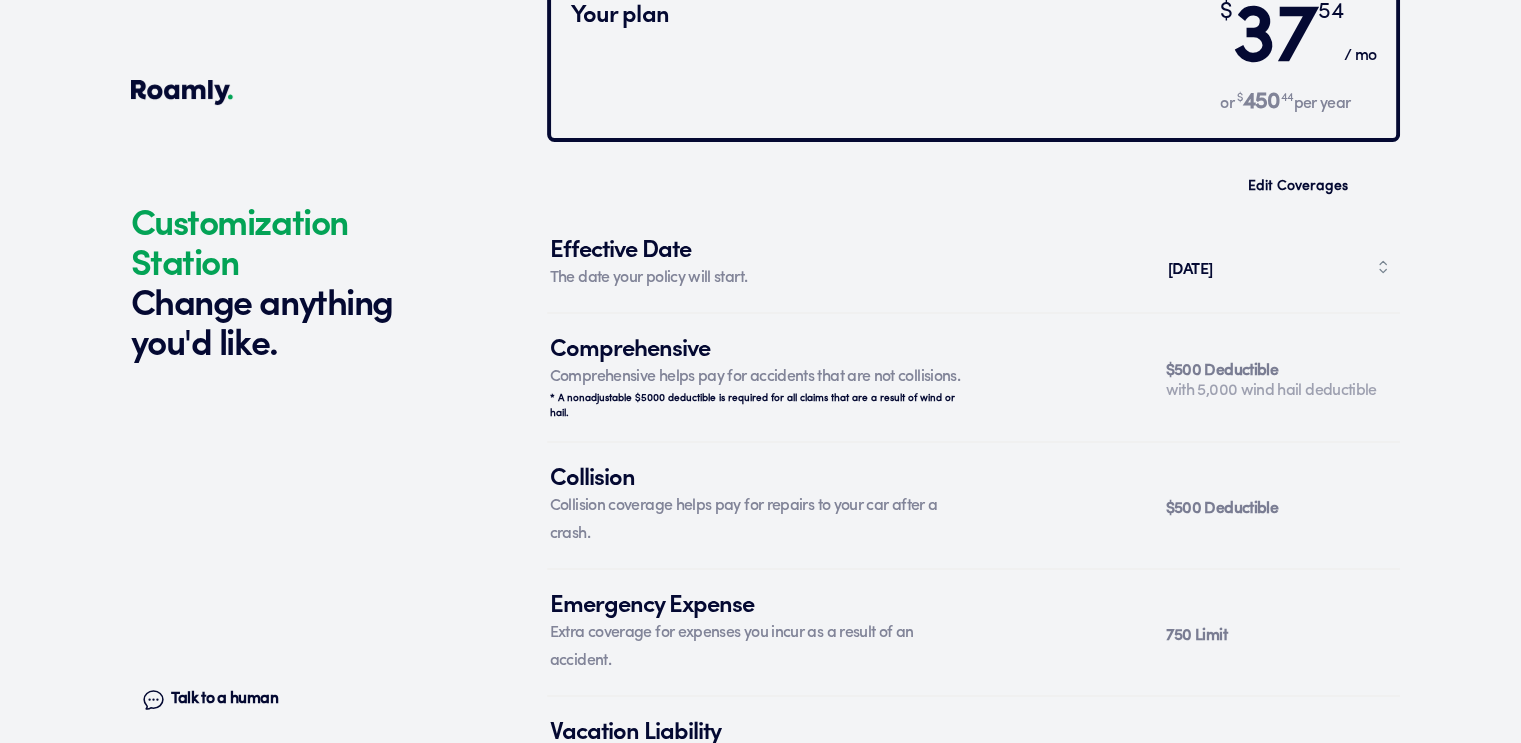 scroll, scrollTop: 6908, scrollLeft: 0, axis: vertical 